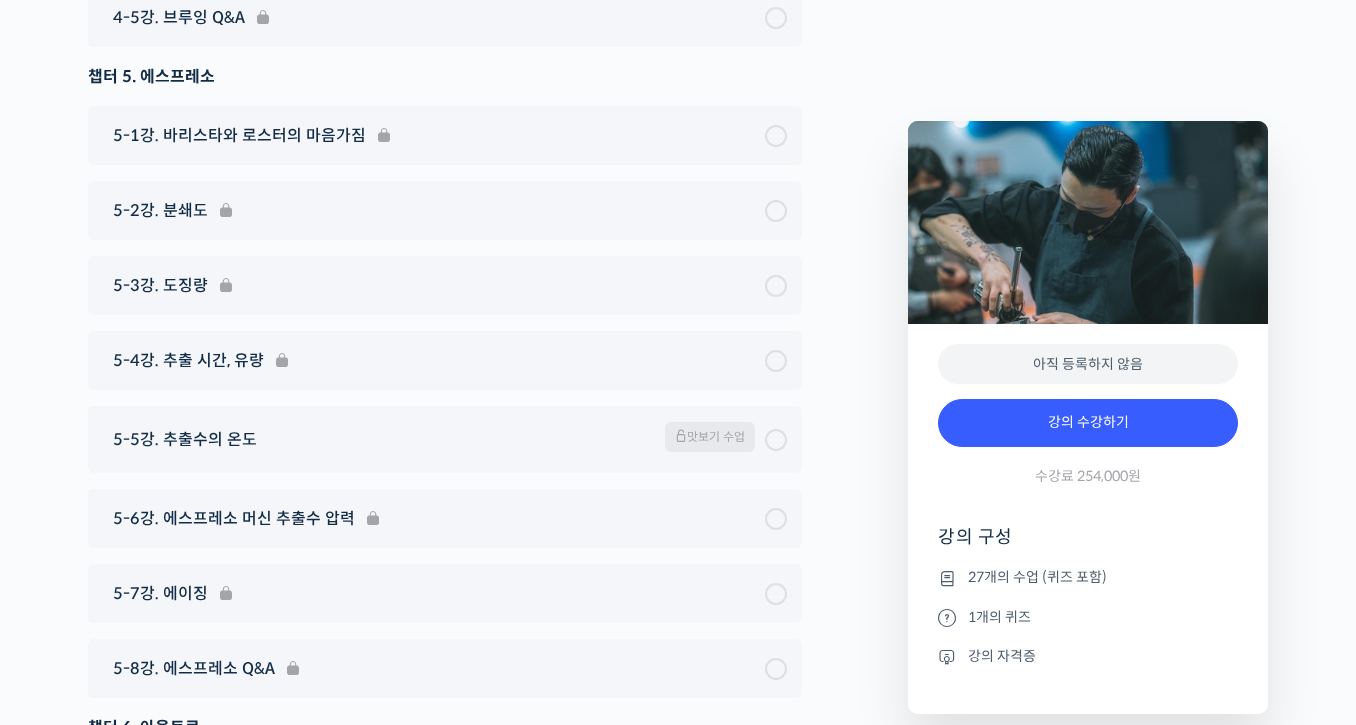 scroll, scrollTop: 8385, scrollLeft: 0, axis: vertical 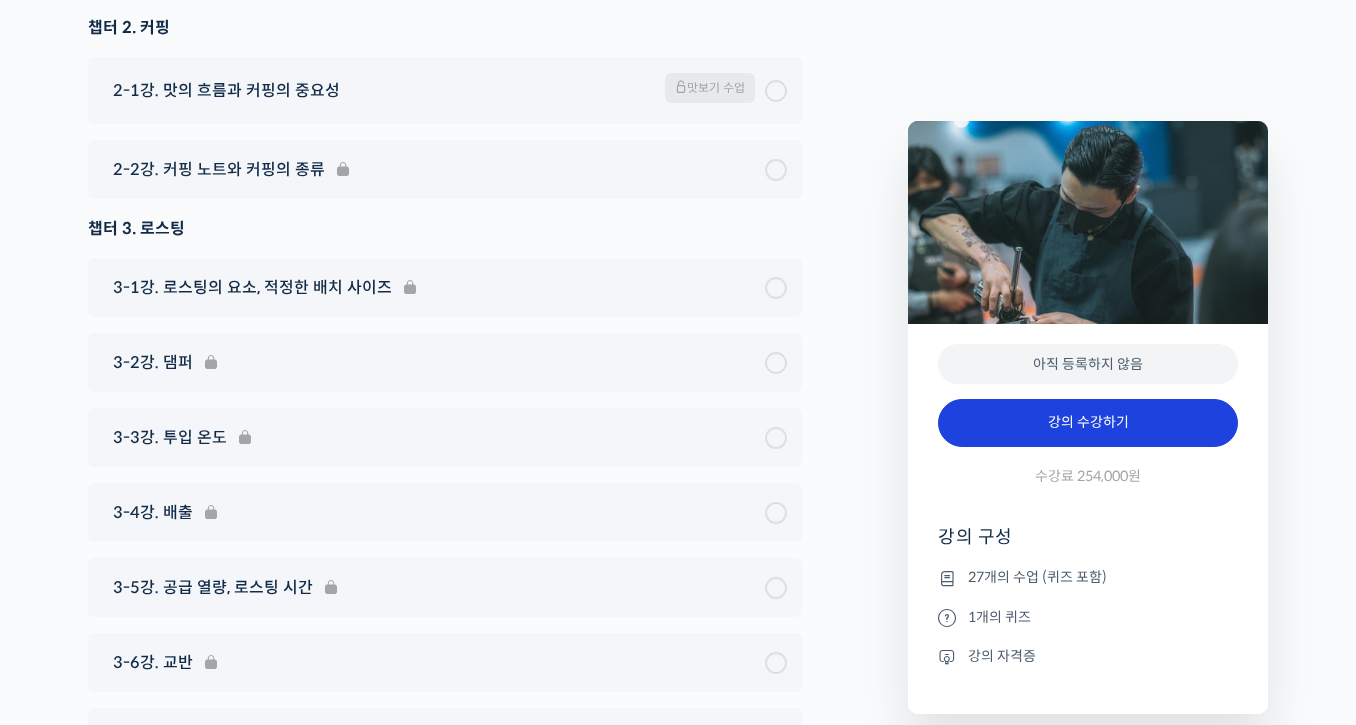click on "강의 수강하기" at bounding box center [1088, 423] 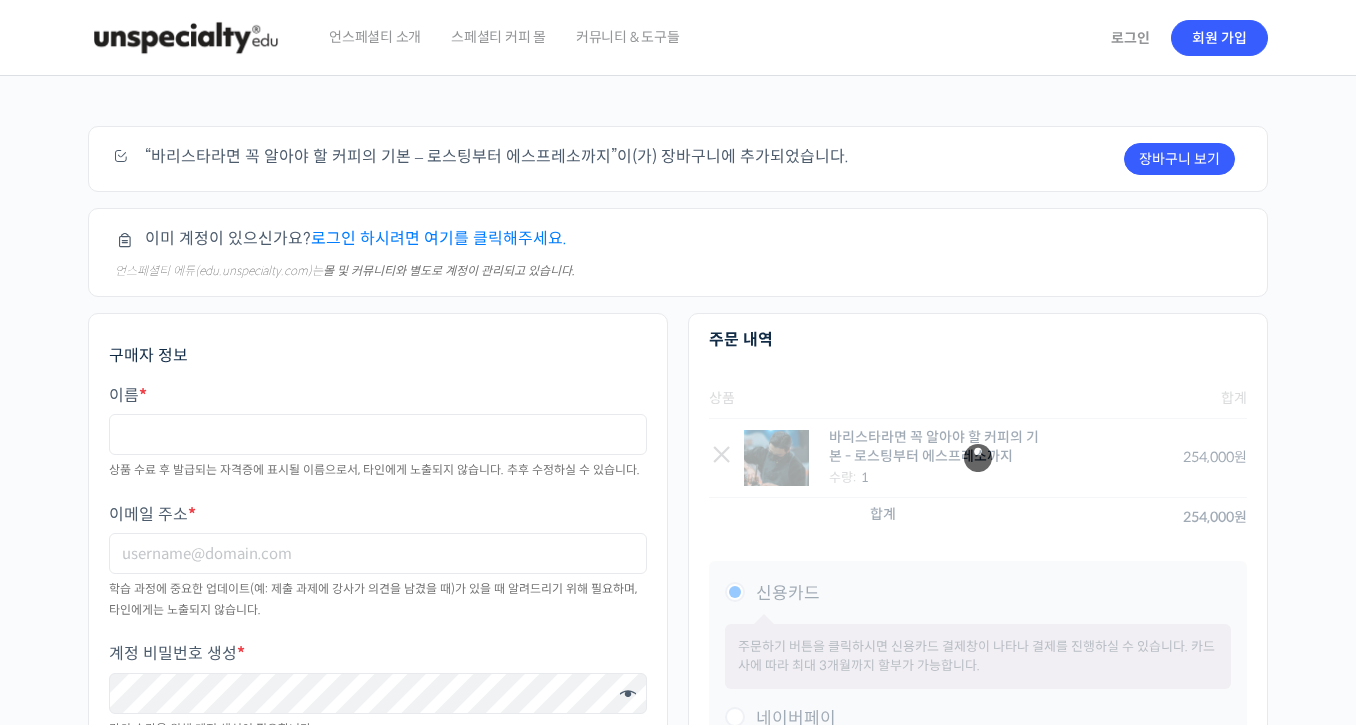 scroll, scrollTop: 0, scrollLeft: 0, axis: both 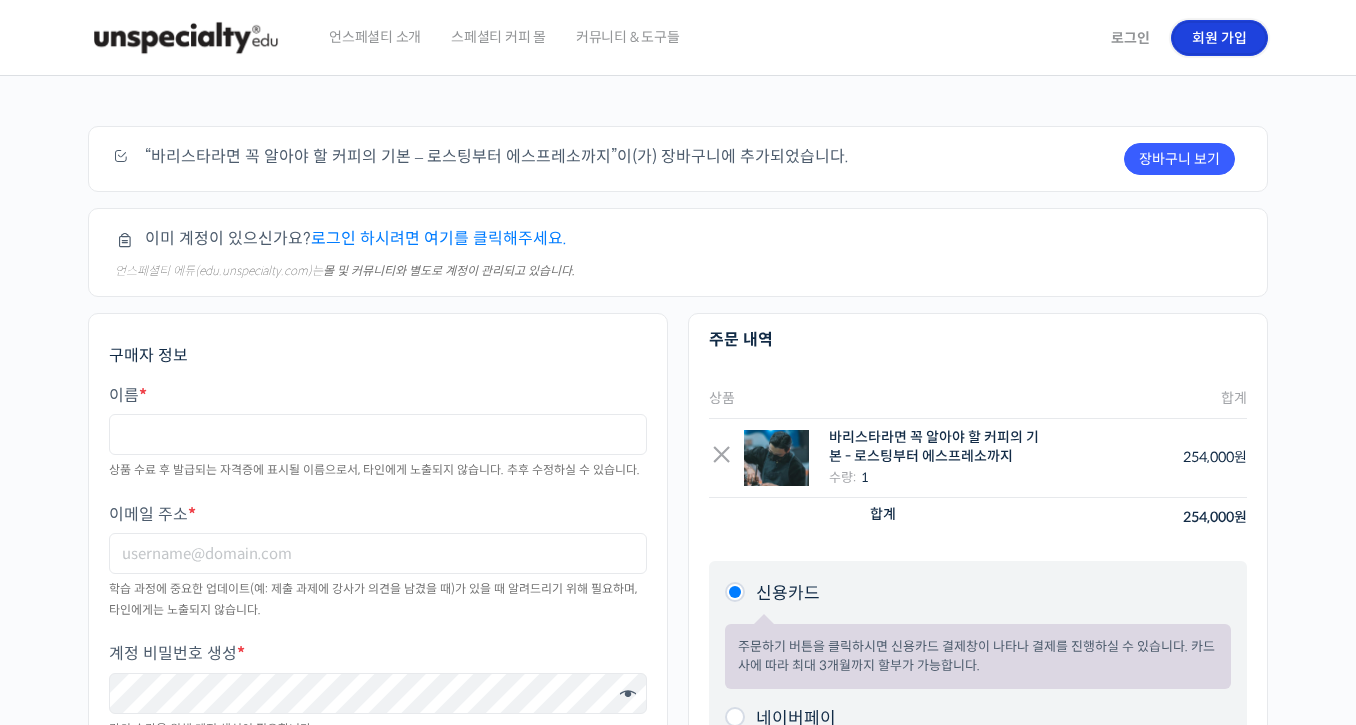 click on "회원 가입" at bounding box center [1219, 38] 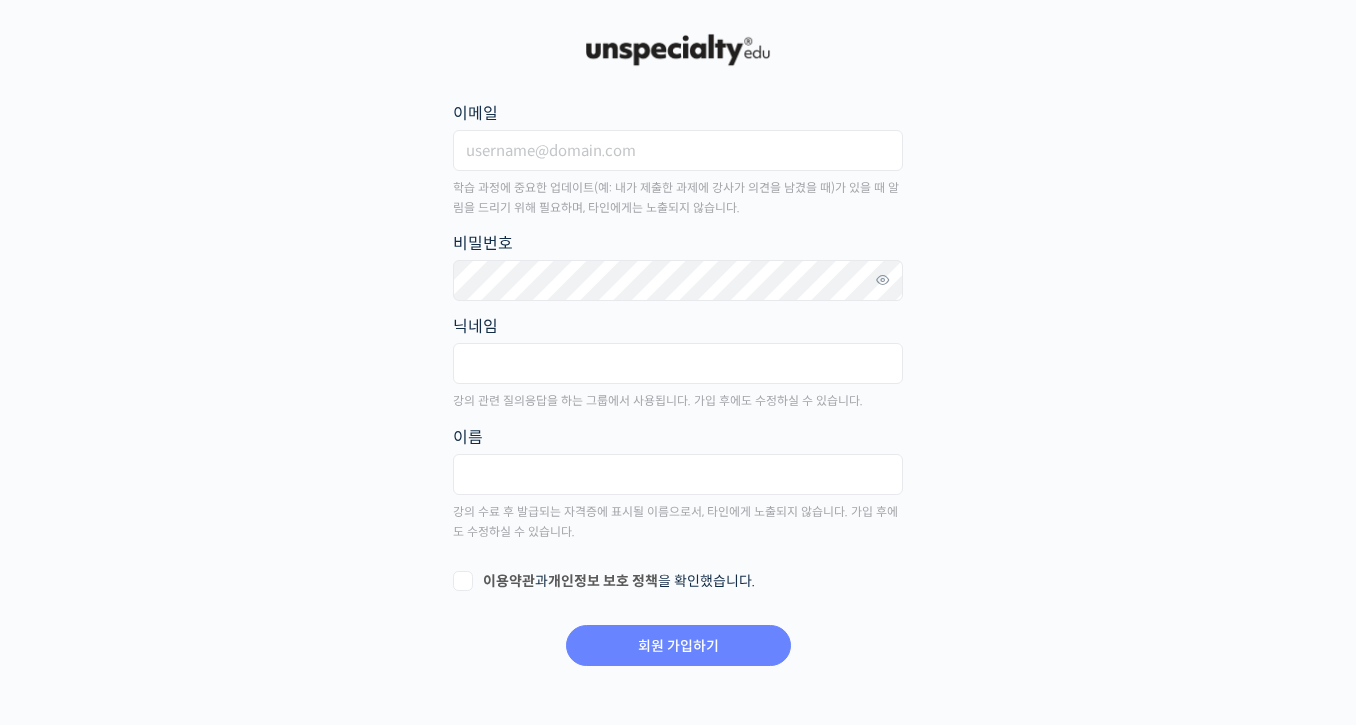 scroll, scrollTop: 0, scrollLeft: 0, axis: both 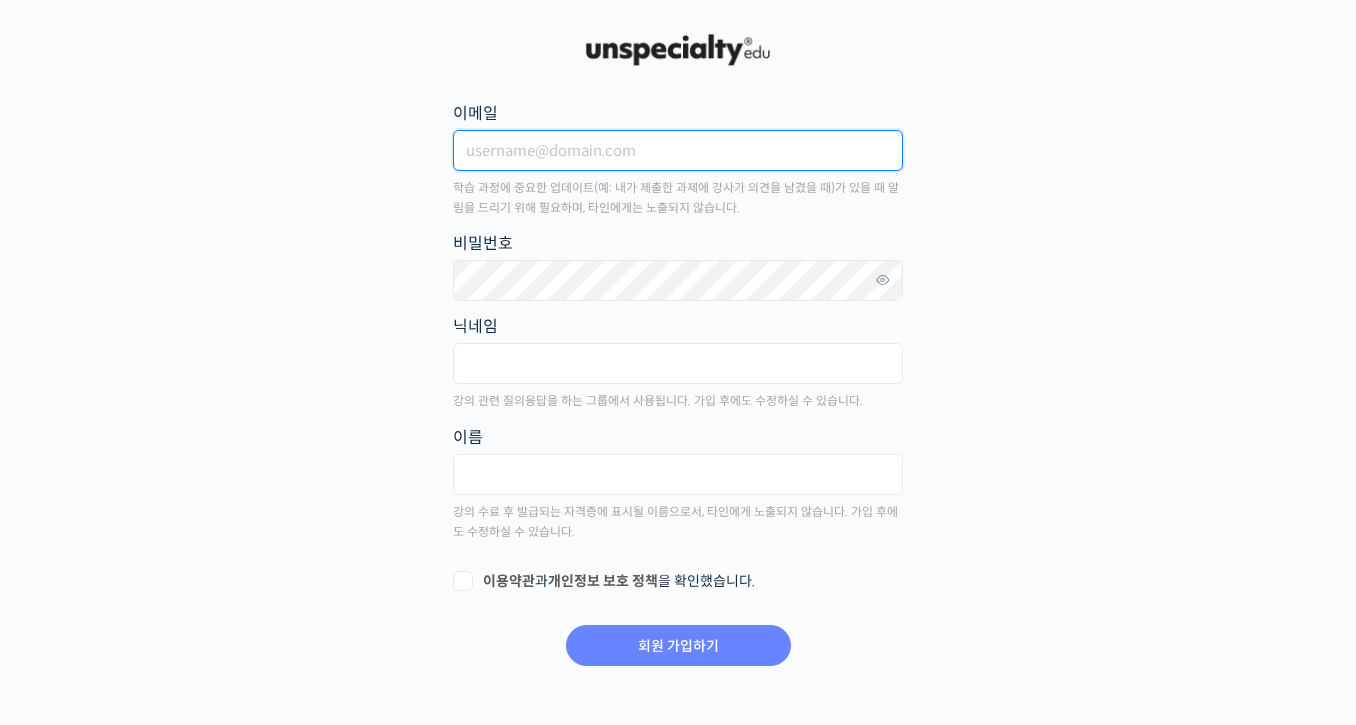 click on "이메일" at bounding box center (678, 150) 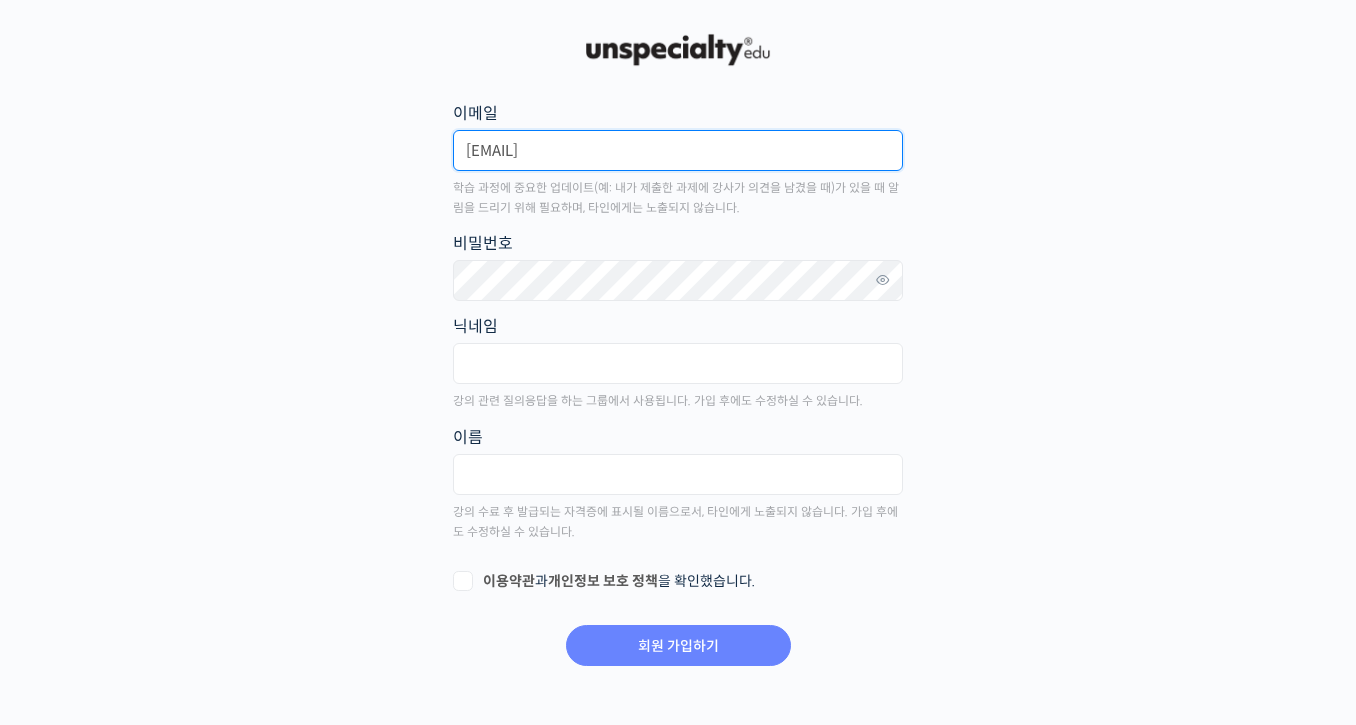 type on "everhappy21@naver.com" 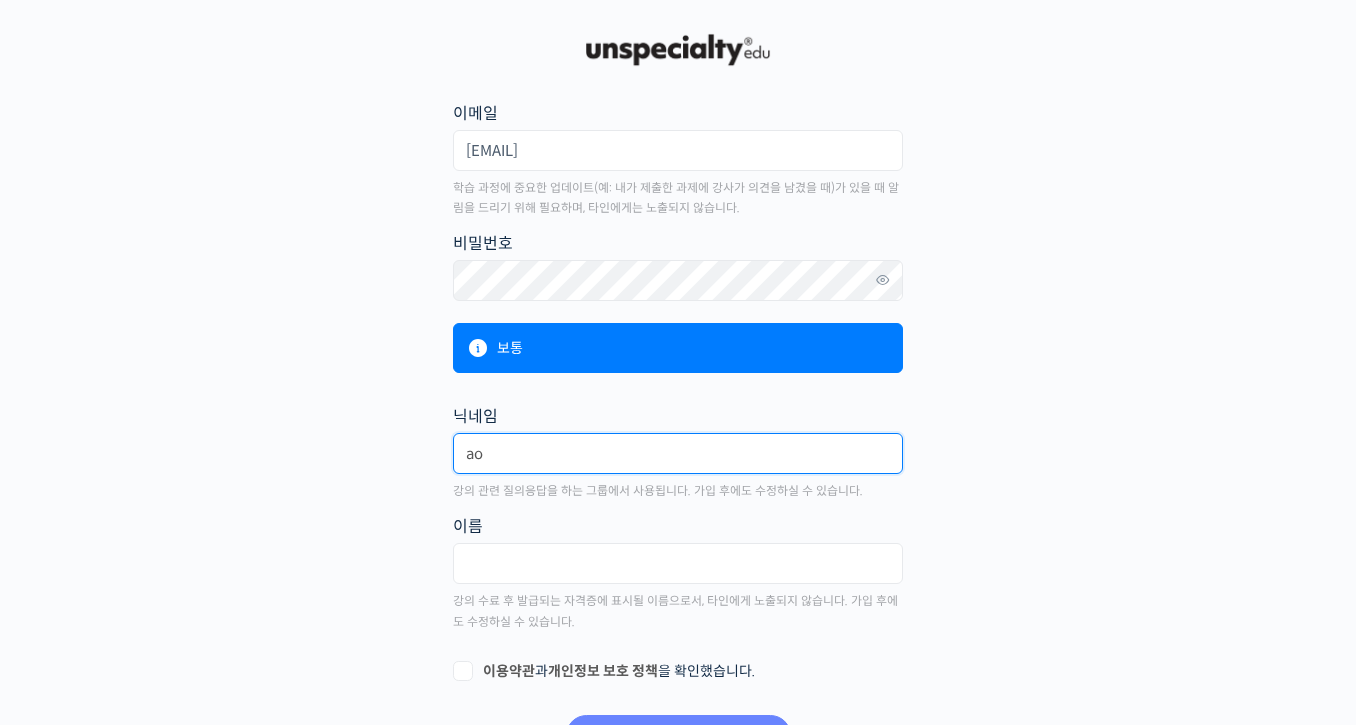 type on "a" 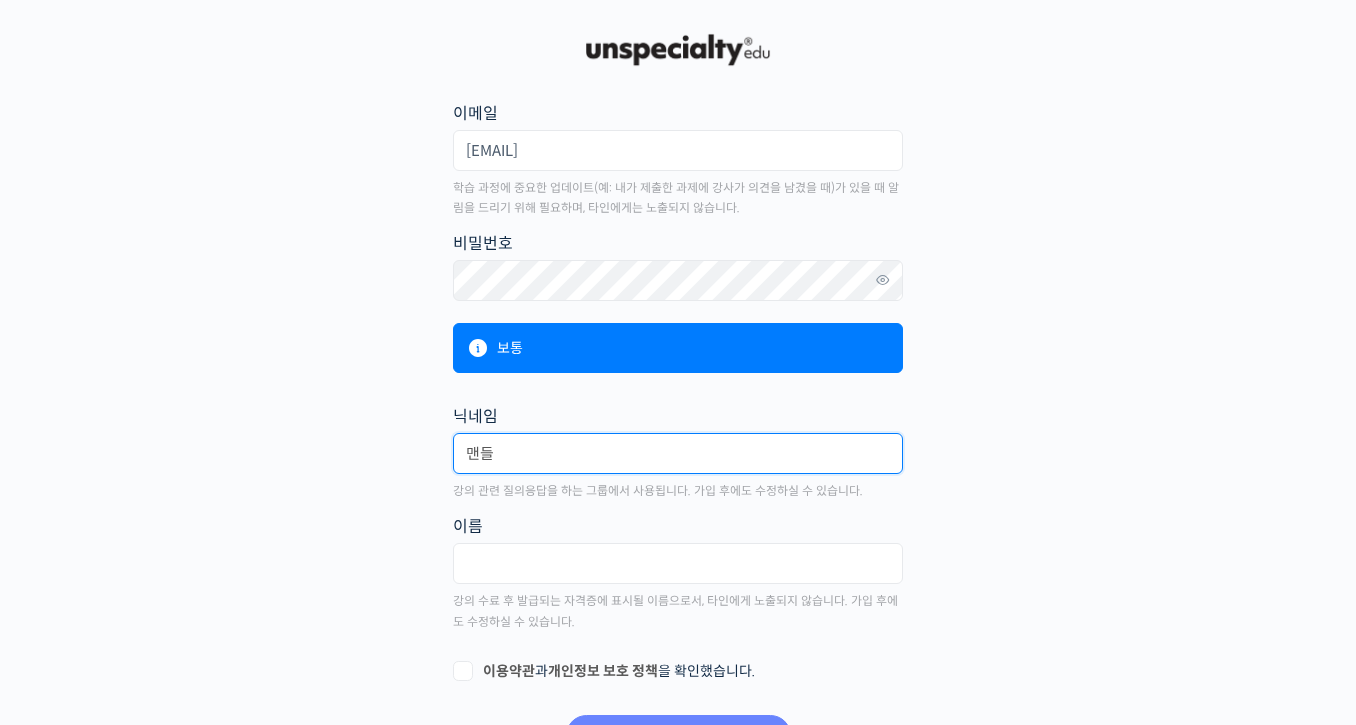 type on "맨들" 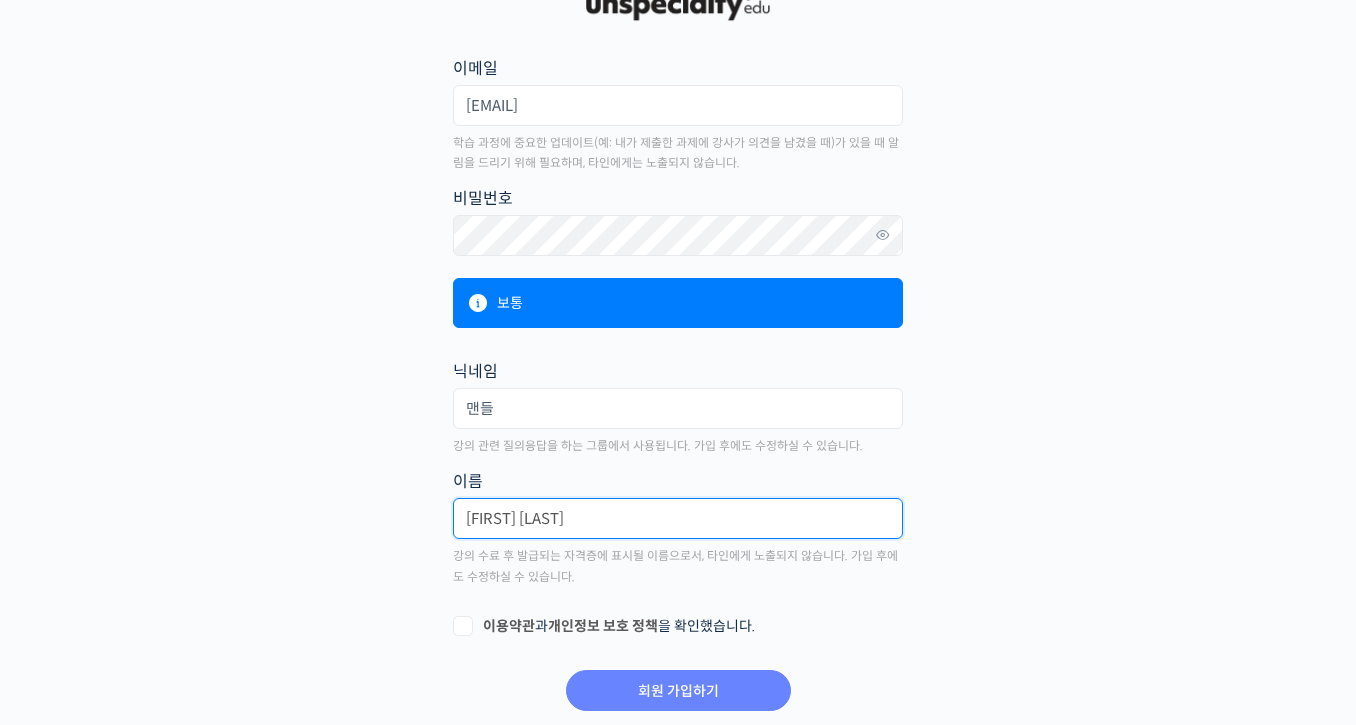 scroll, scrollTop: 100, scrollLeft: 0, axis: vertical 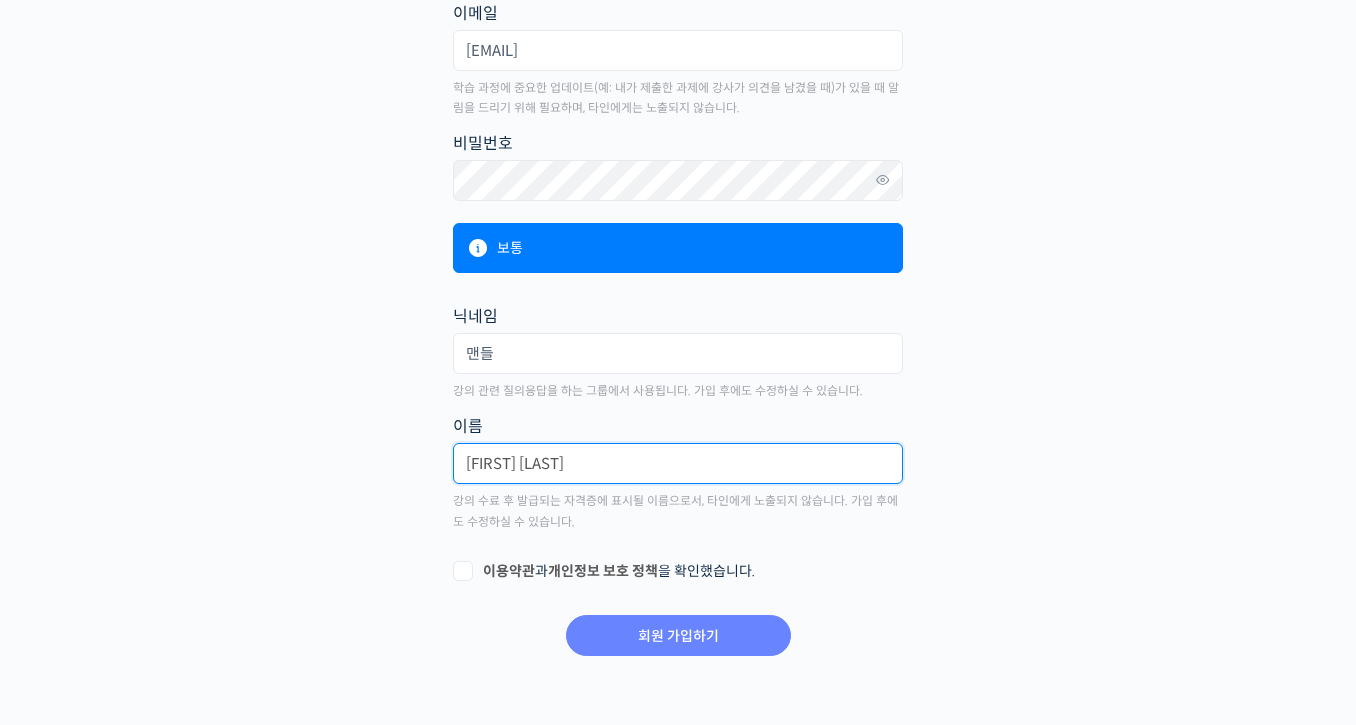type on "박윤서" 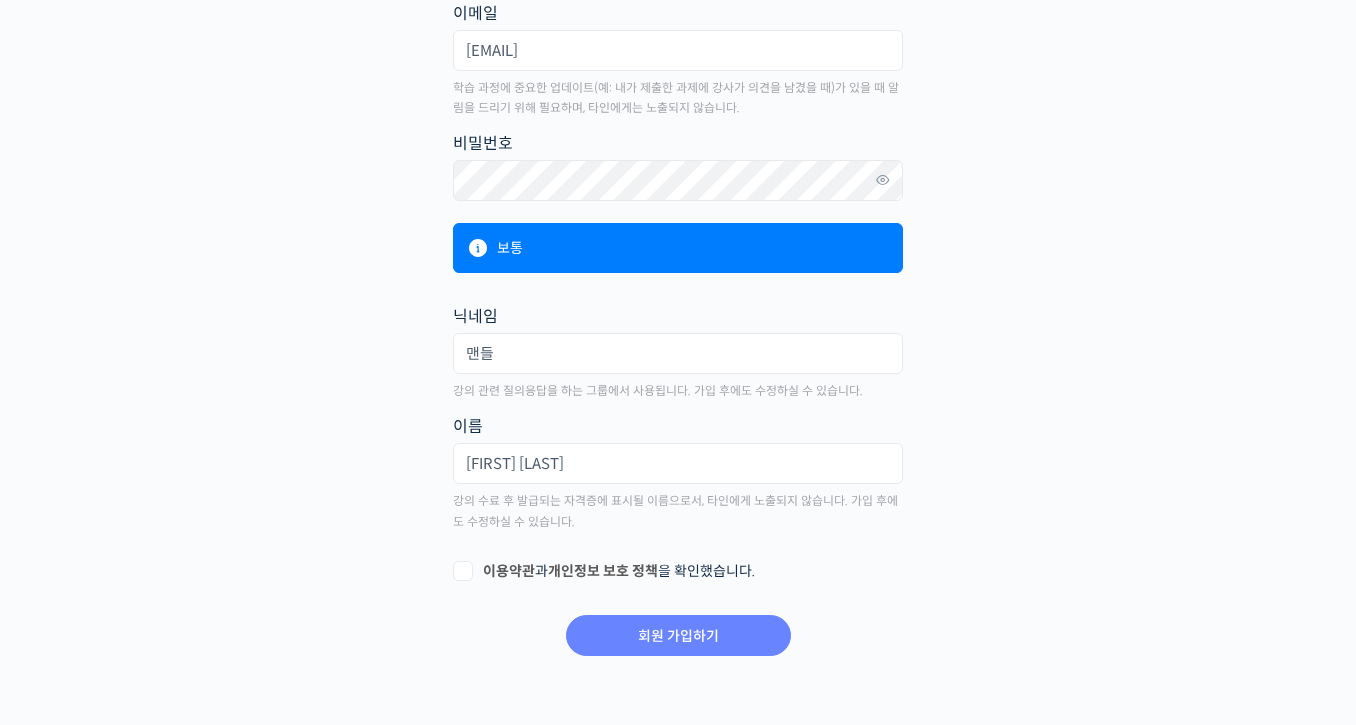 click on "이용약관 과  개인정보 보호 정책 을 확인했습니다." at bounding box center (678, 572) 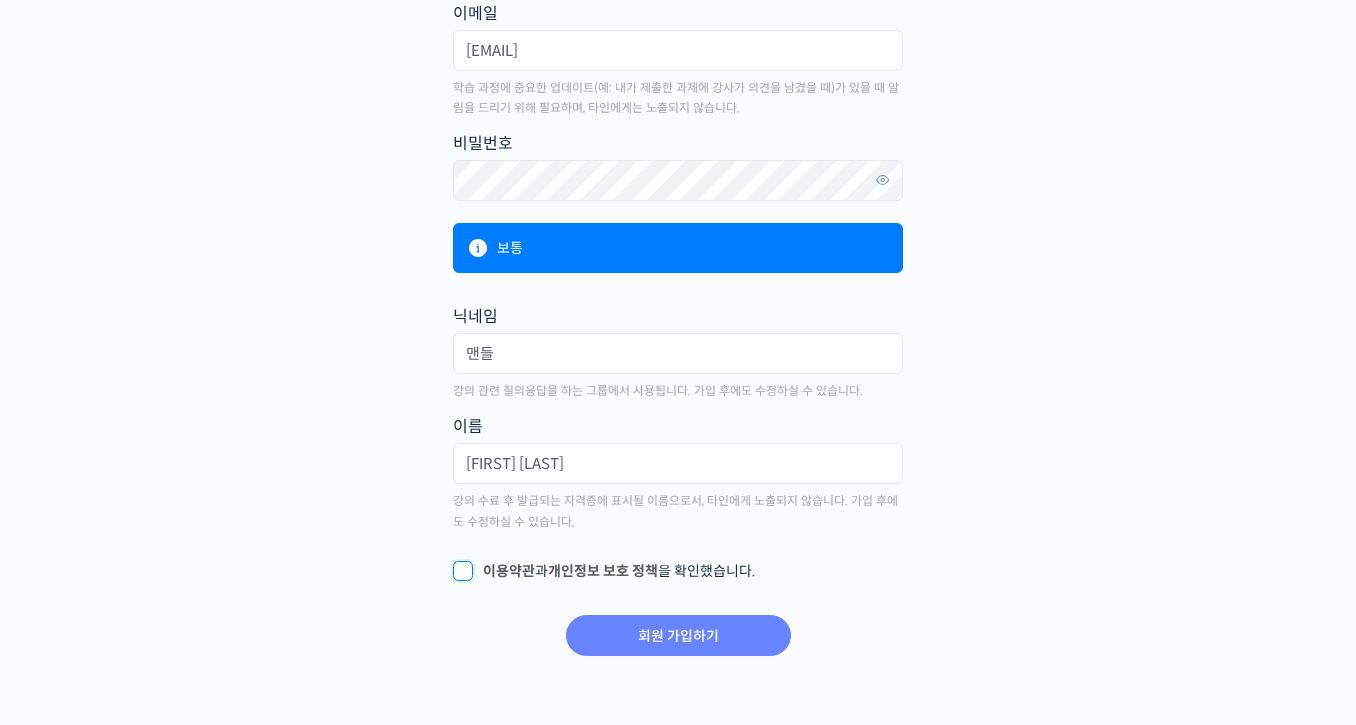 checkbox on "true" 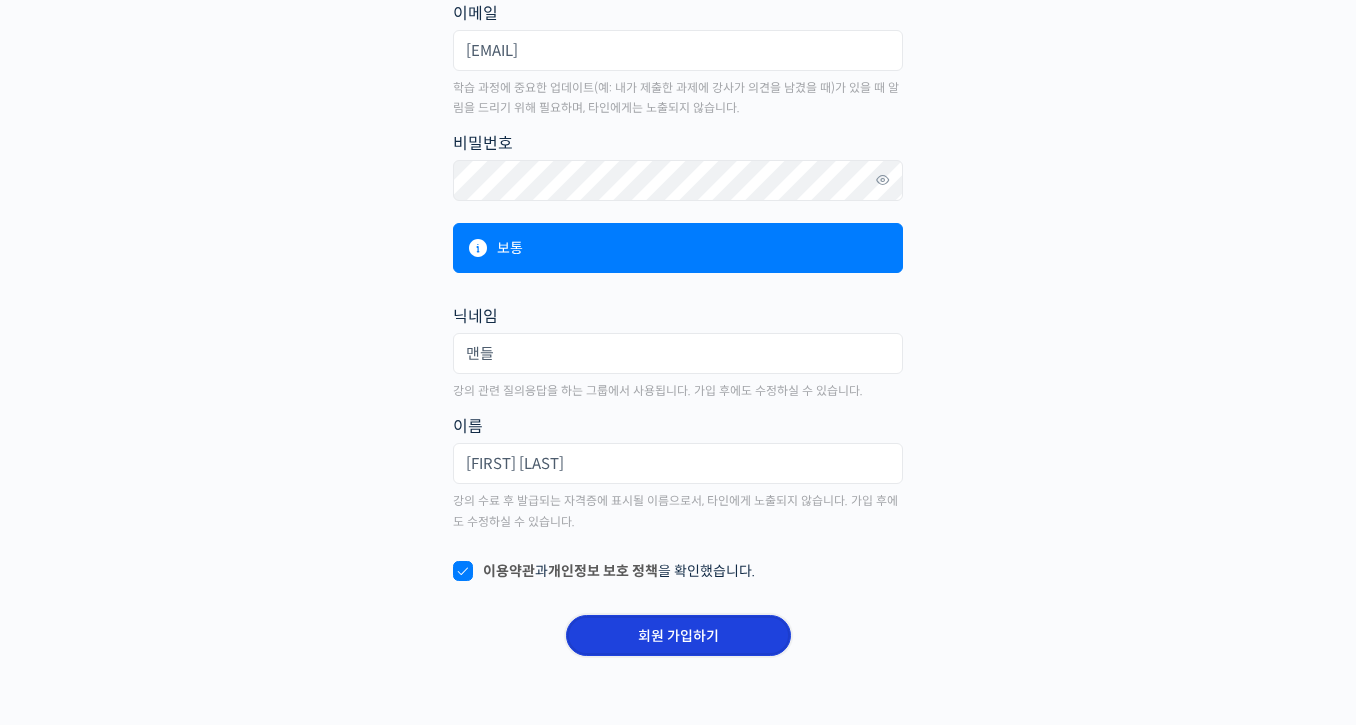 click on "회원 가입하기" at bounding box center (678, 635) 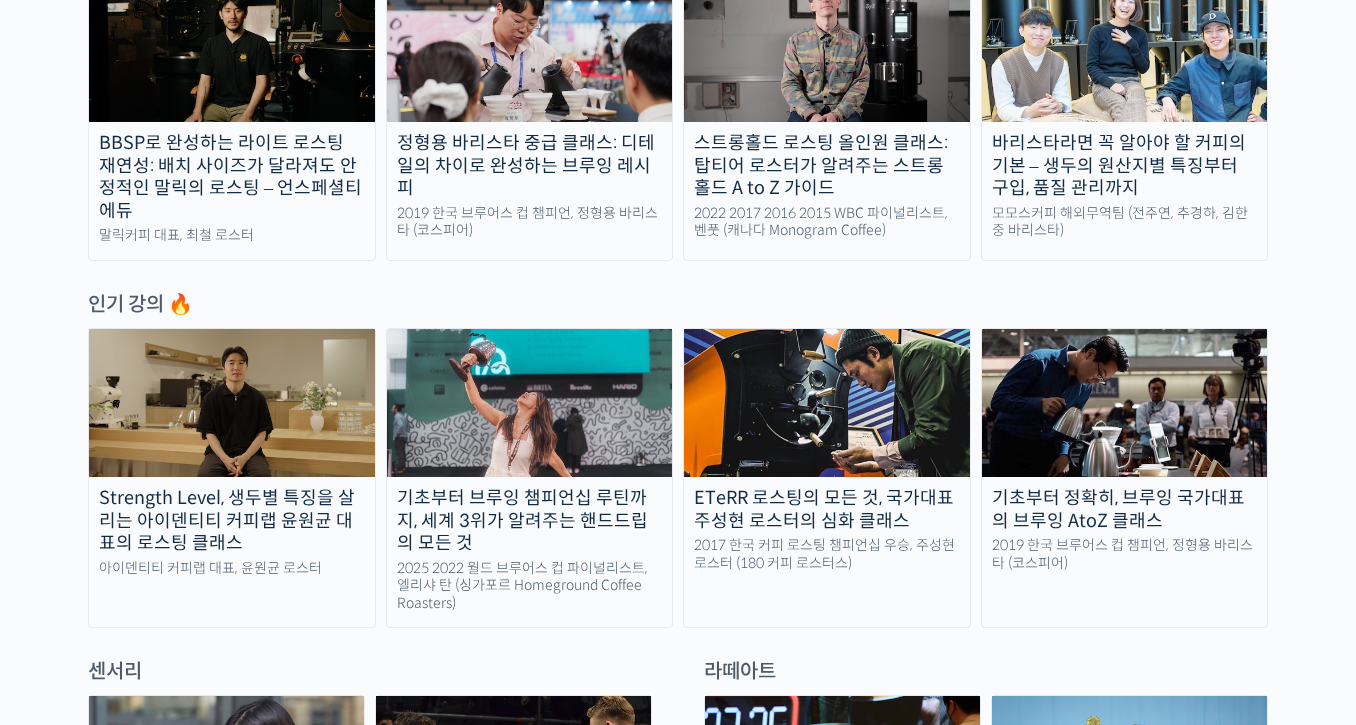 scroll, scrollTop: 800, scrollLeft: 0, axis: vertical 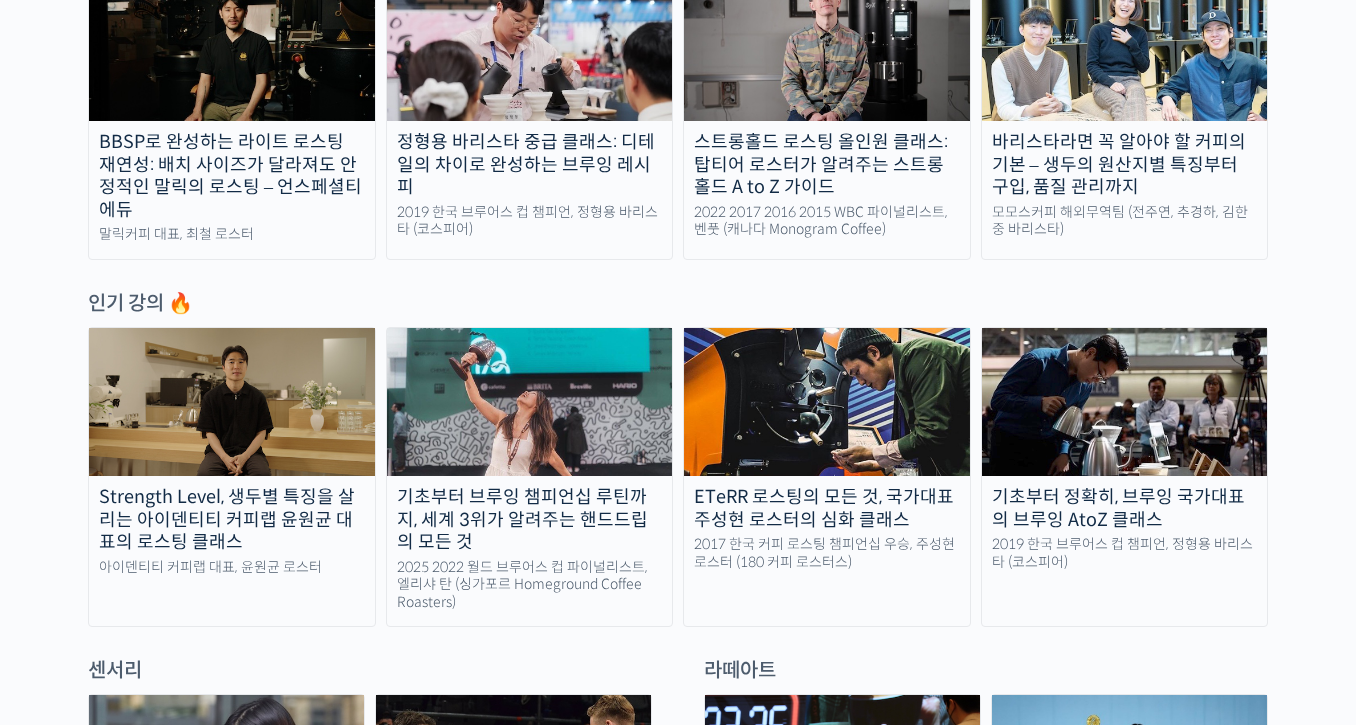 click at bounding box center (530, 402) 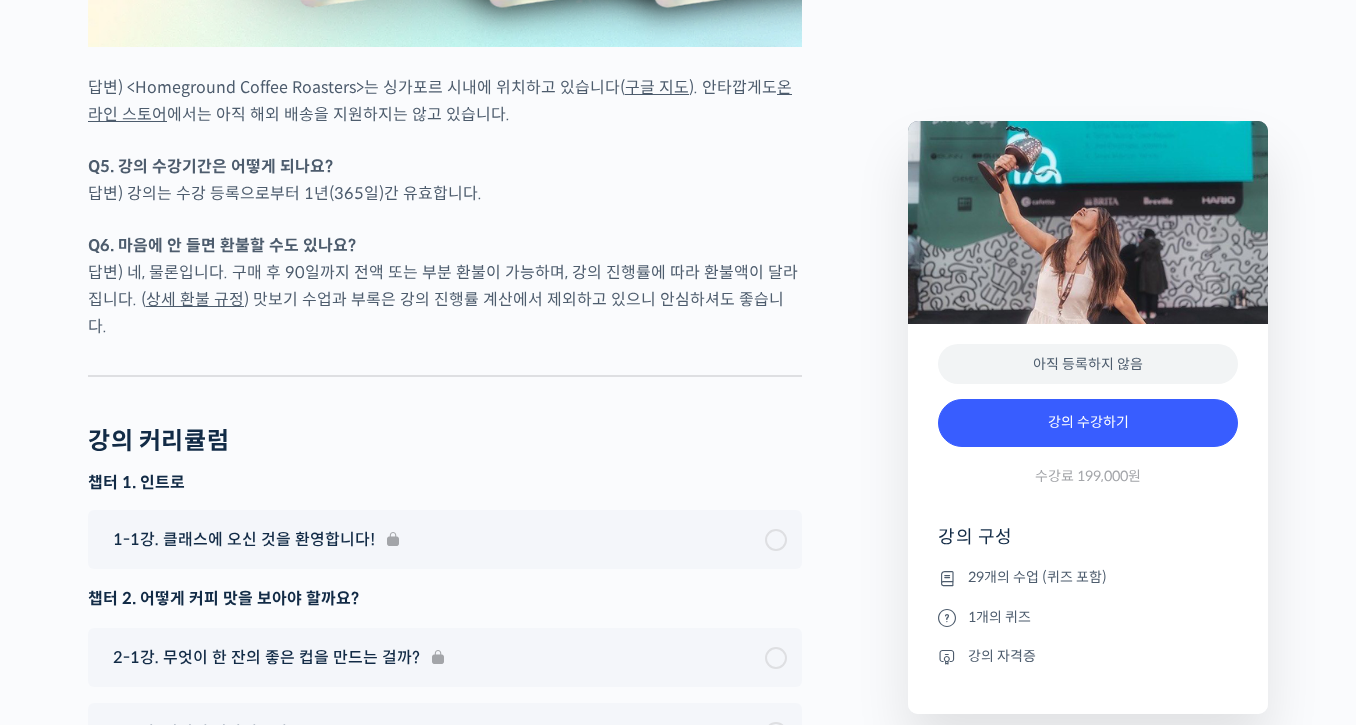 scroll, scrollTop: 9400, scrollLeft: 0, axis: vertical 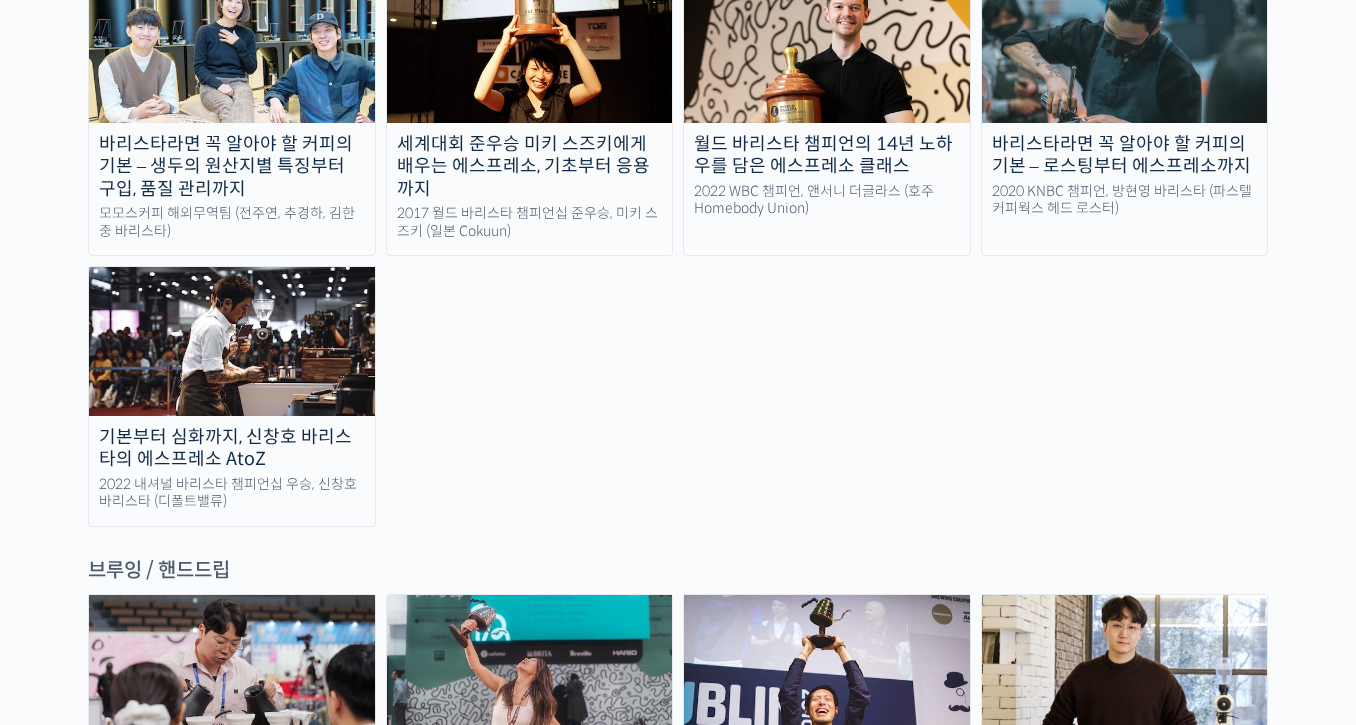 click on "기본부터 심화까지, 신창호 바리스타의 에스프레소 AtoZ" at bounding box center (232, 448) 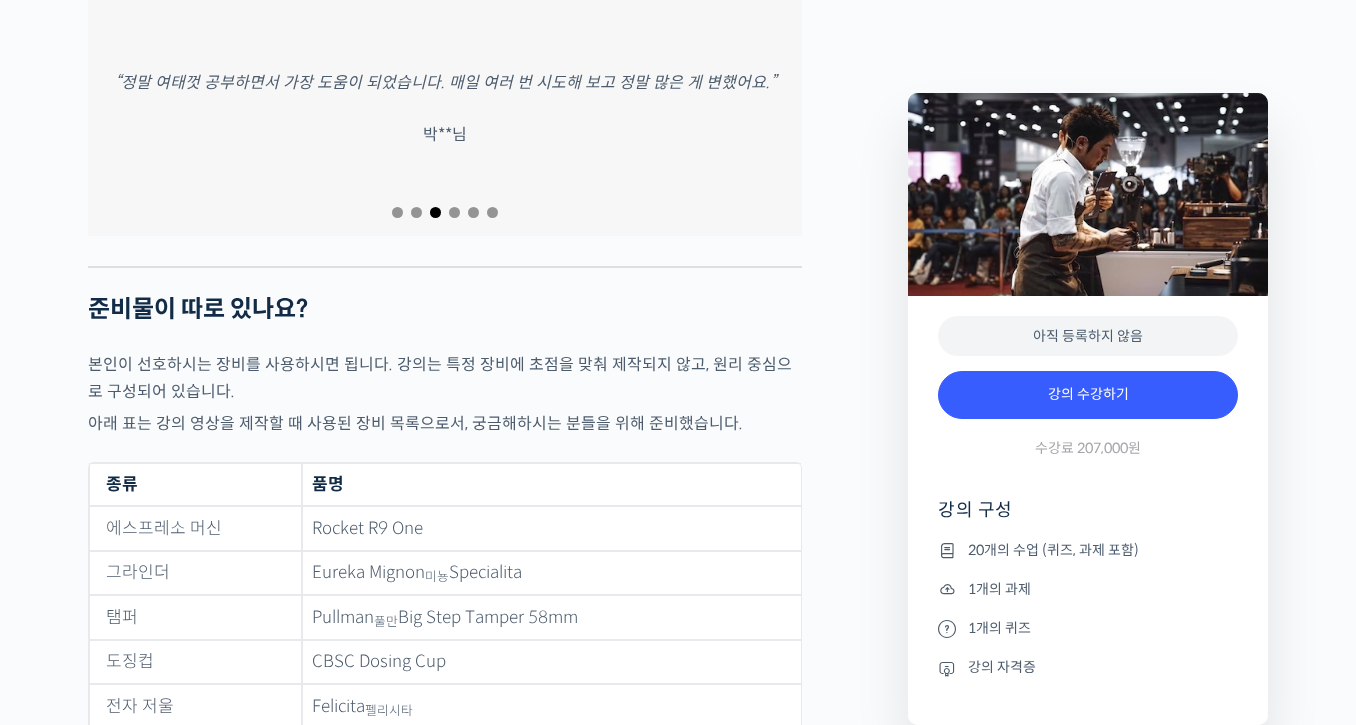 scroll, scrollTop: 7900, scrollLeft: 0, axis: vertical 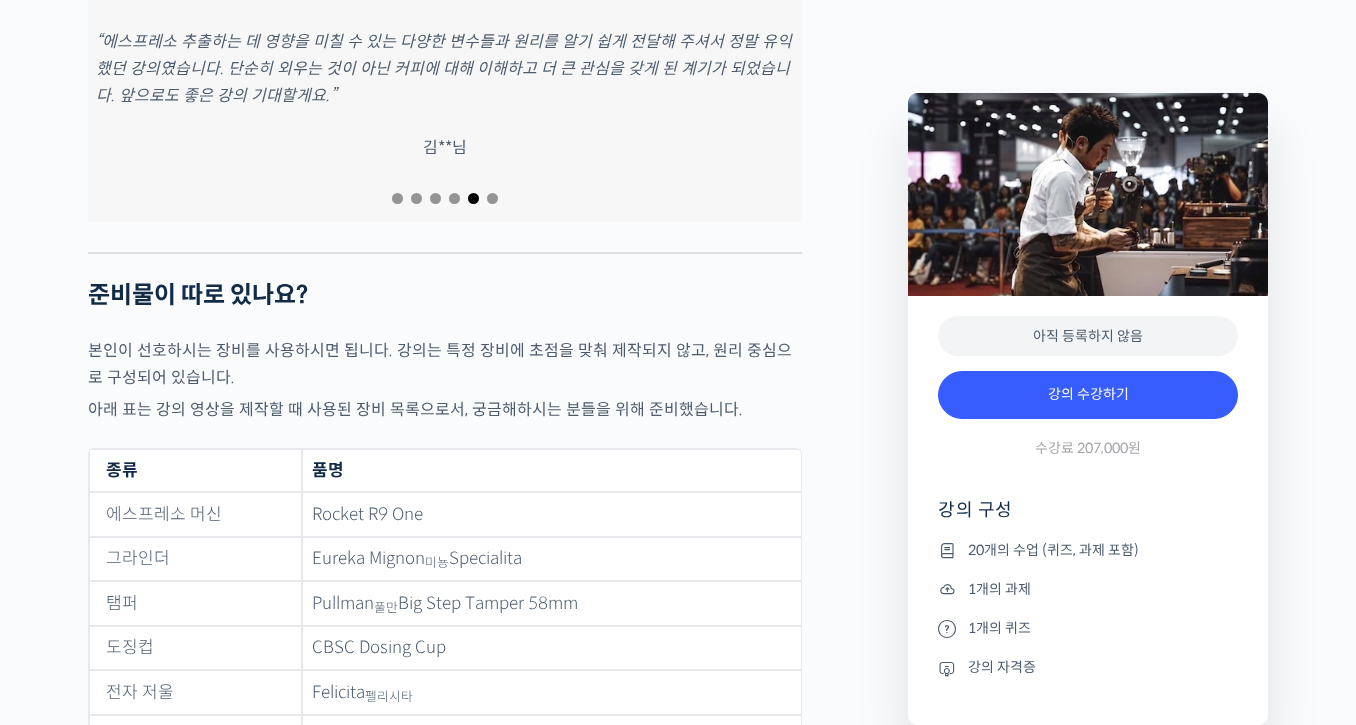 click at bounding box center (445, 198) 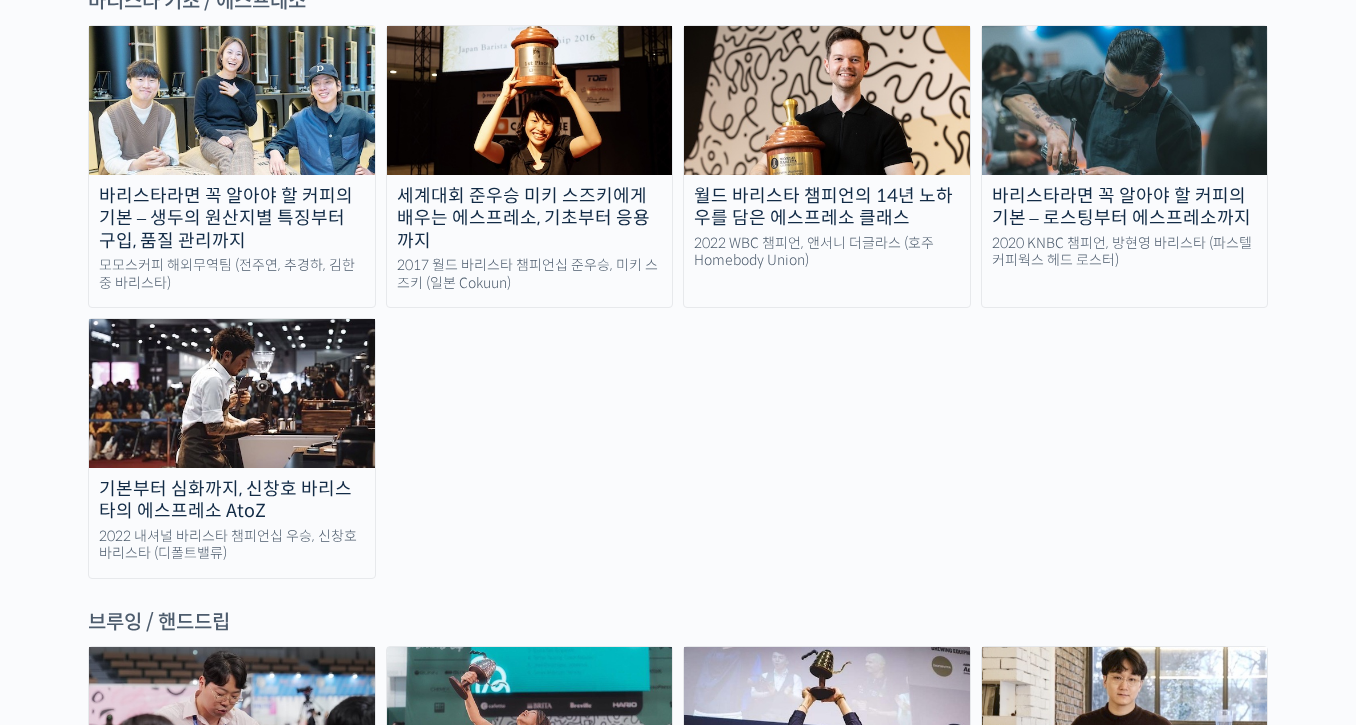 scroll, scrollTop: 0, scrollLeft: 0, axis: both 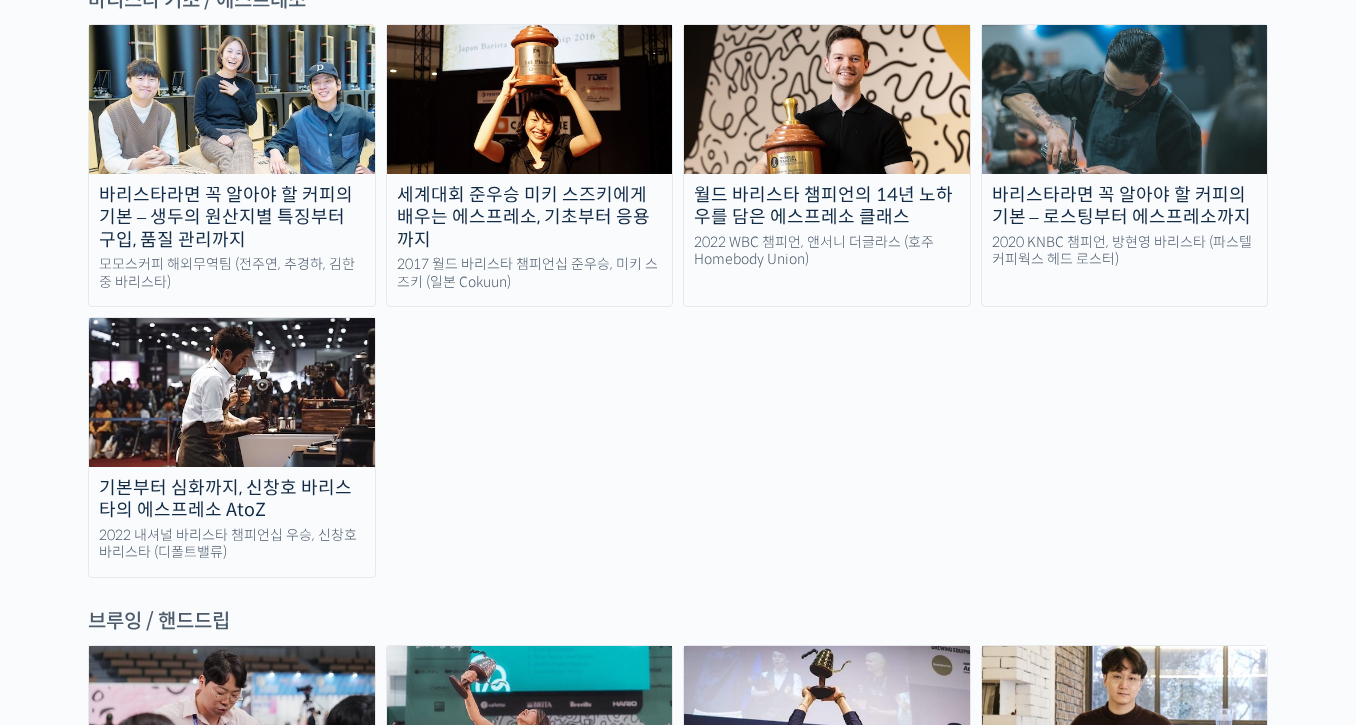 click at bounding box center (232, 392) 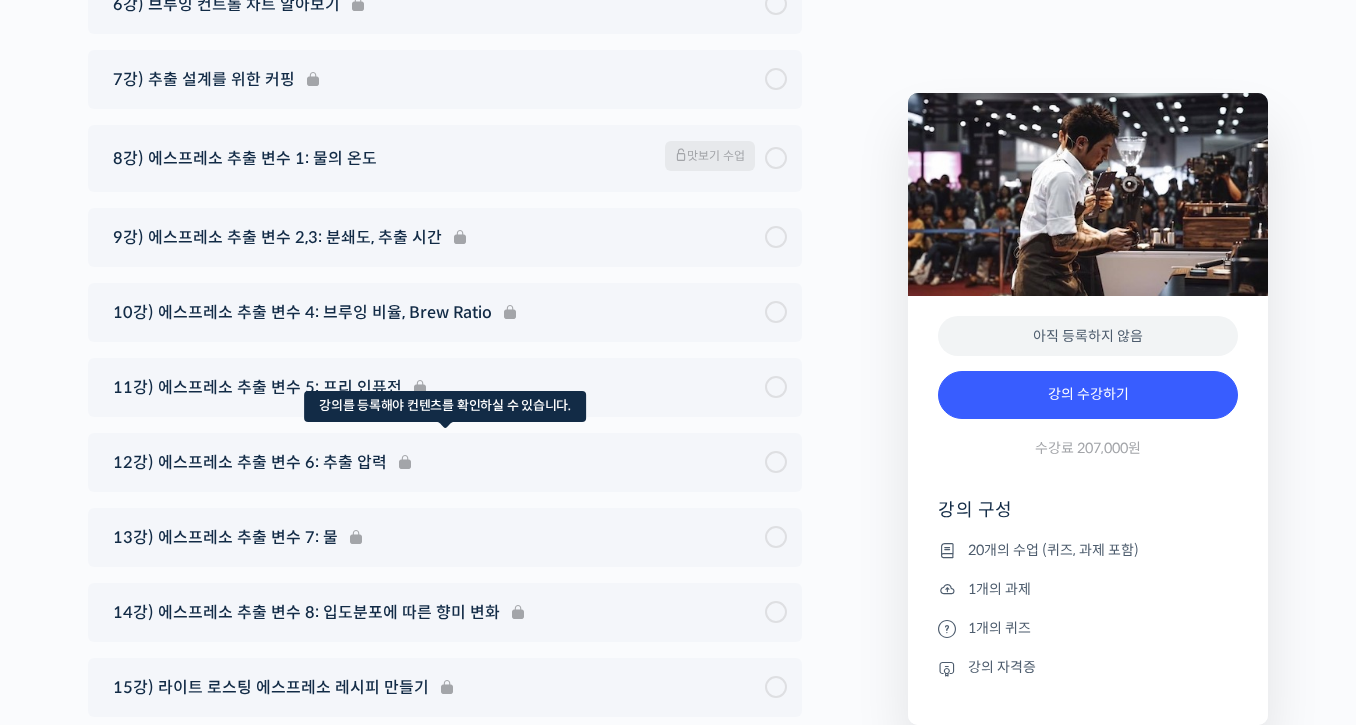 scroll, scrollTop: 11100, scrollLeft: 0, axis: vertical 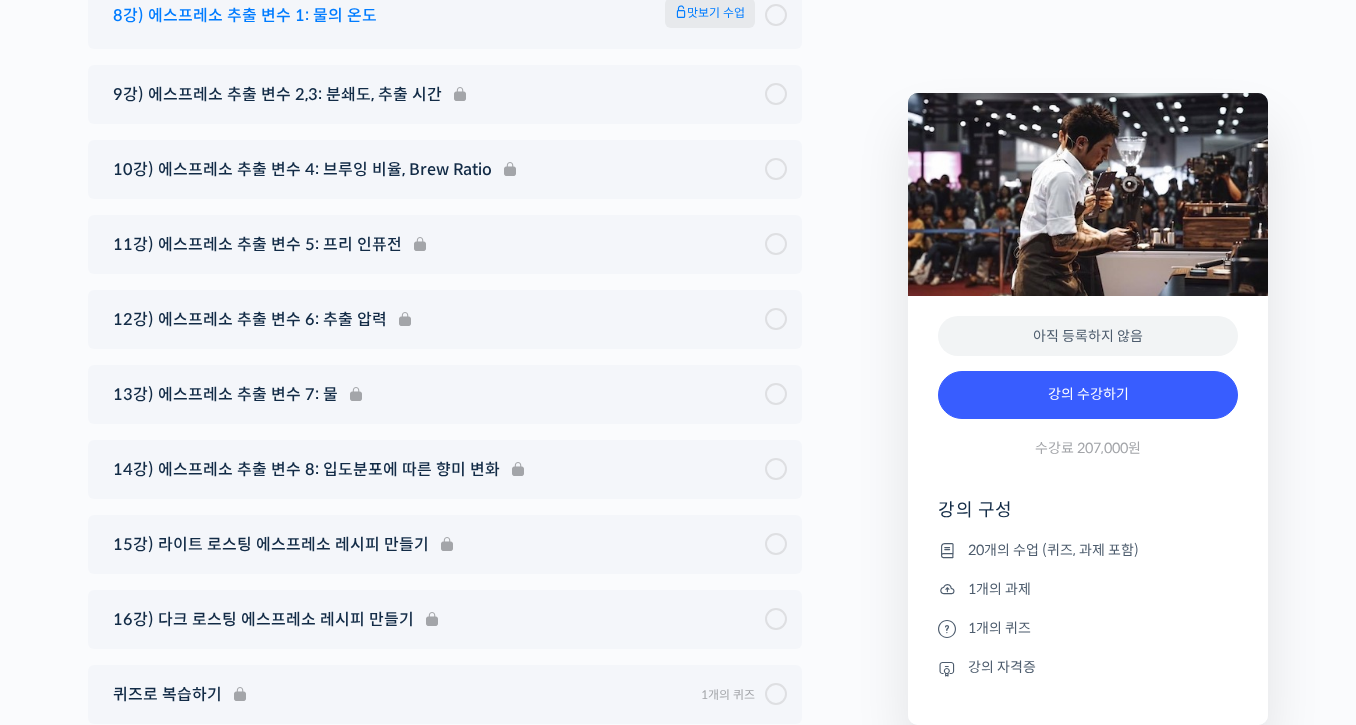 click on "8강) 에스프레소 추출 변수 1: 물의 온도" at bounding box center [245, 15] 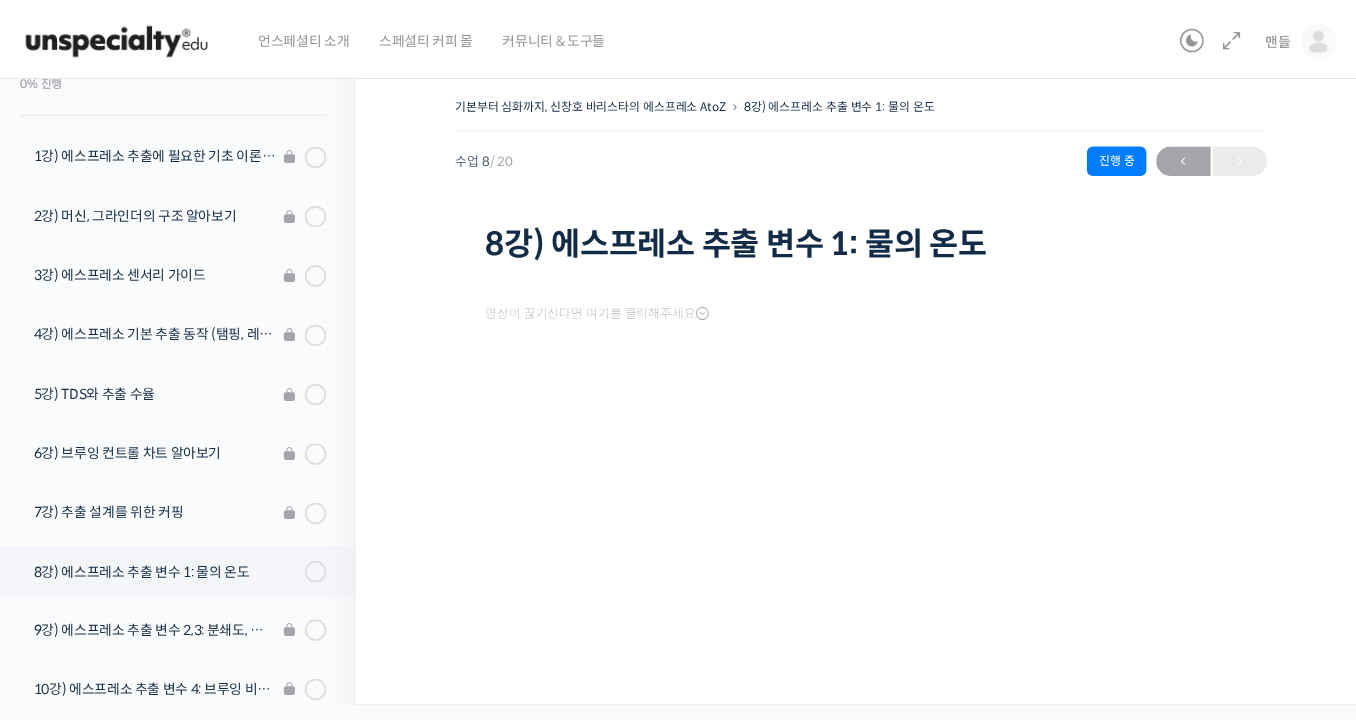 scroll, scrollTop: 0, scrollLeft: 0, axis: both 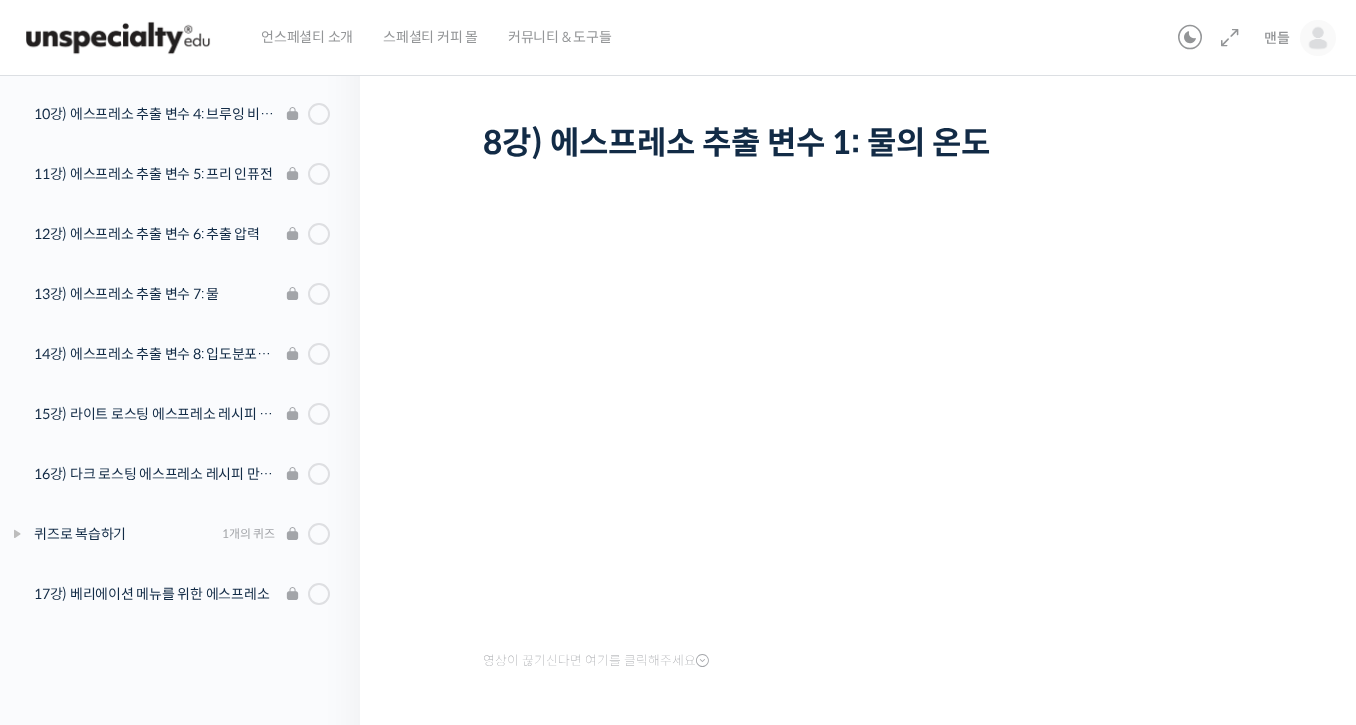 click at bounding box center [118, 38] 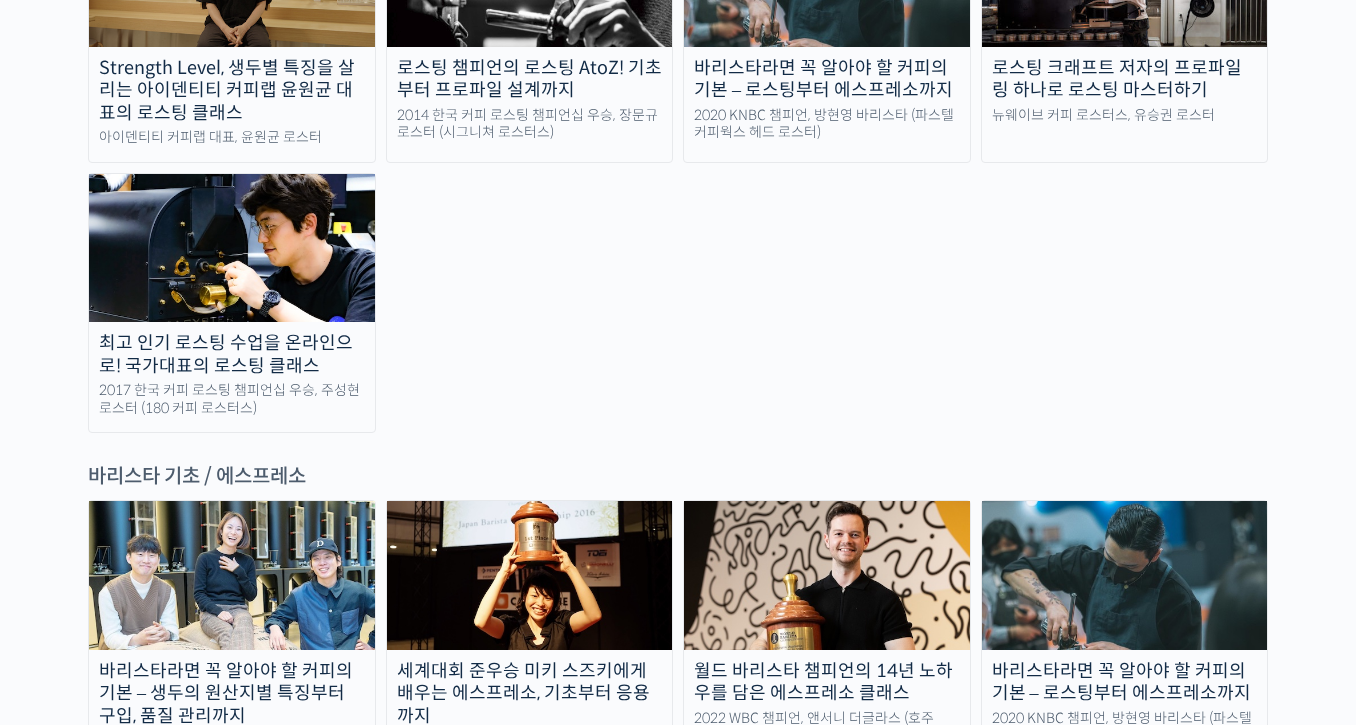 scroll, scrollTop: 2100, scrollLeft: 0, axis: vertical 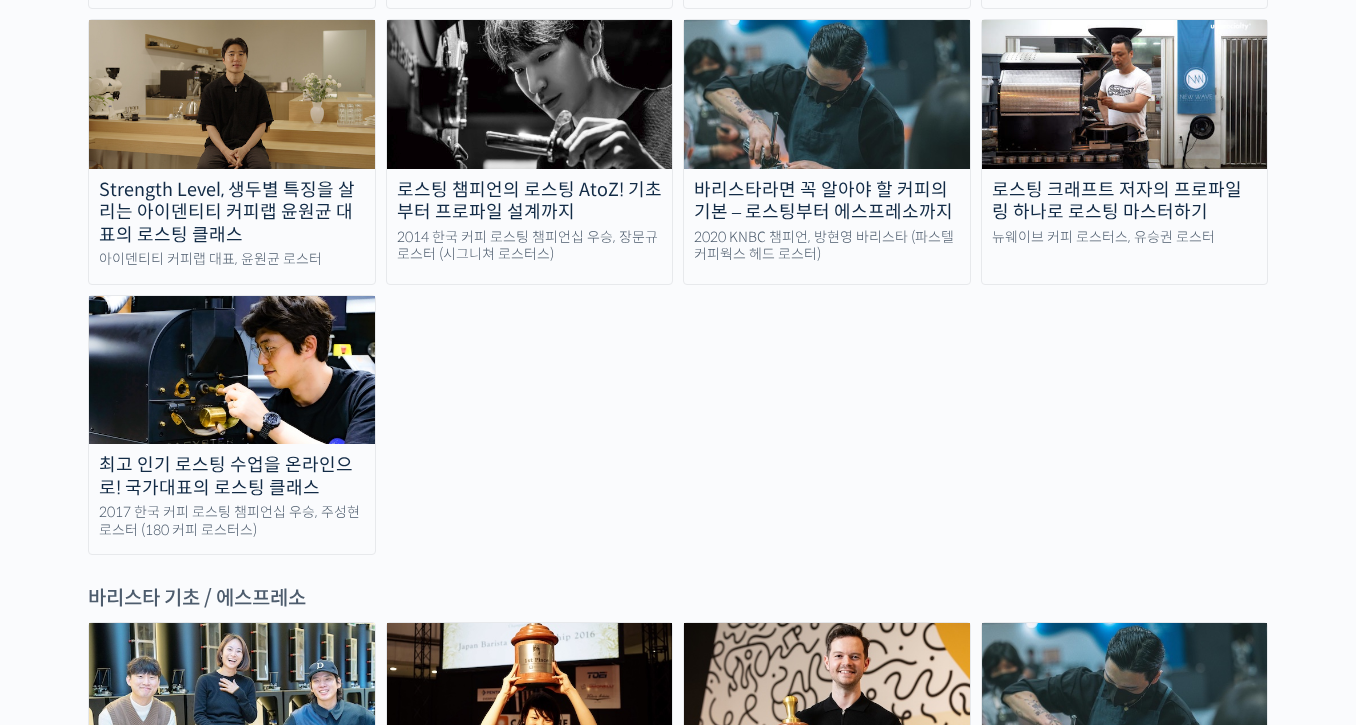 click on "2020 KNBC 챔피언, 방현영 바리스타 (파스텔커피웍스 헤드 로스터)" at bounding box center [827, 246] 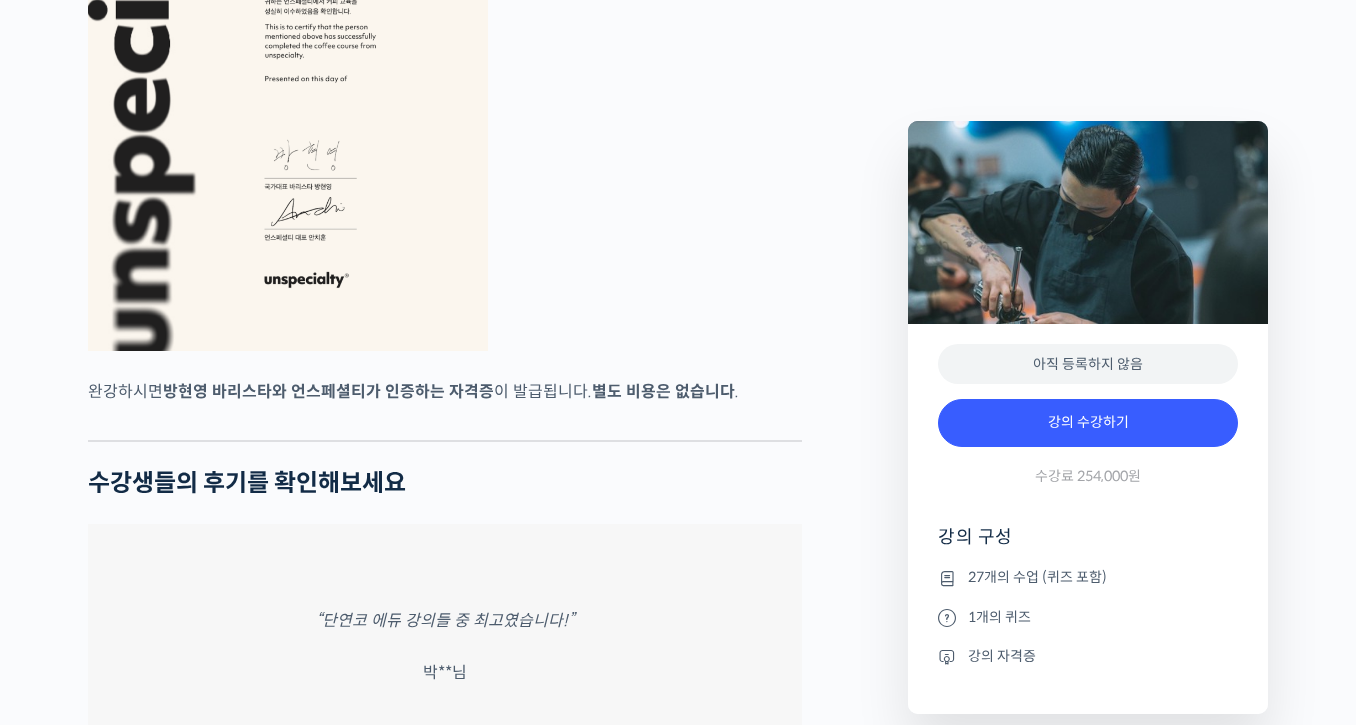scroll, scrollTop: 6300, scrollLeft: 0, axis: vertical 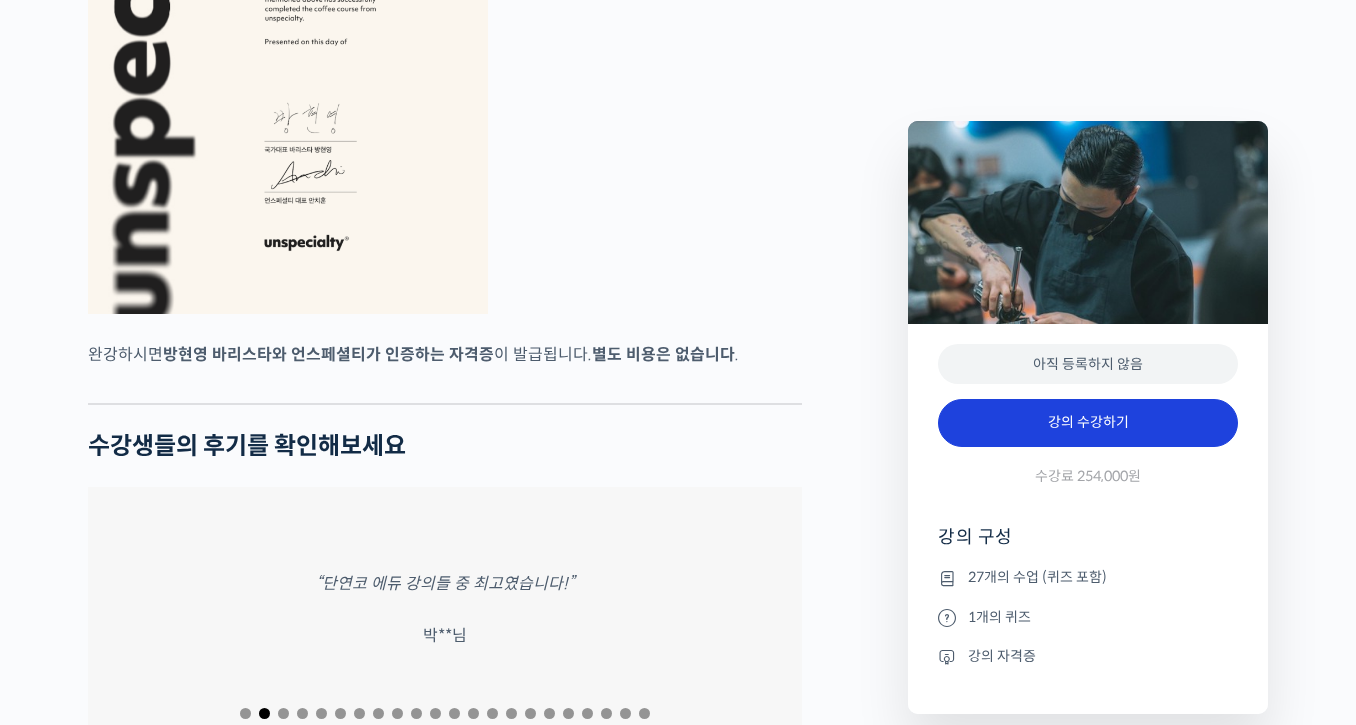 click on "강의 수강하기" at bounding box center [1088, 423] 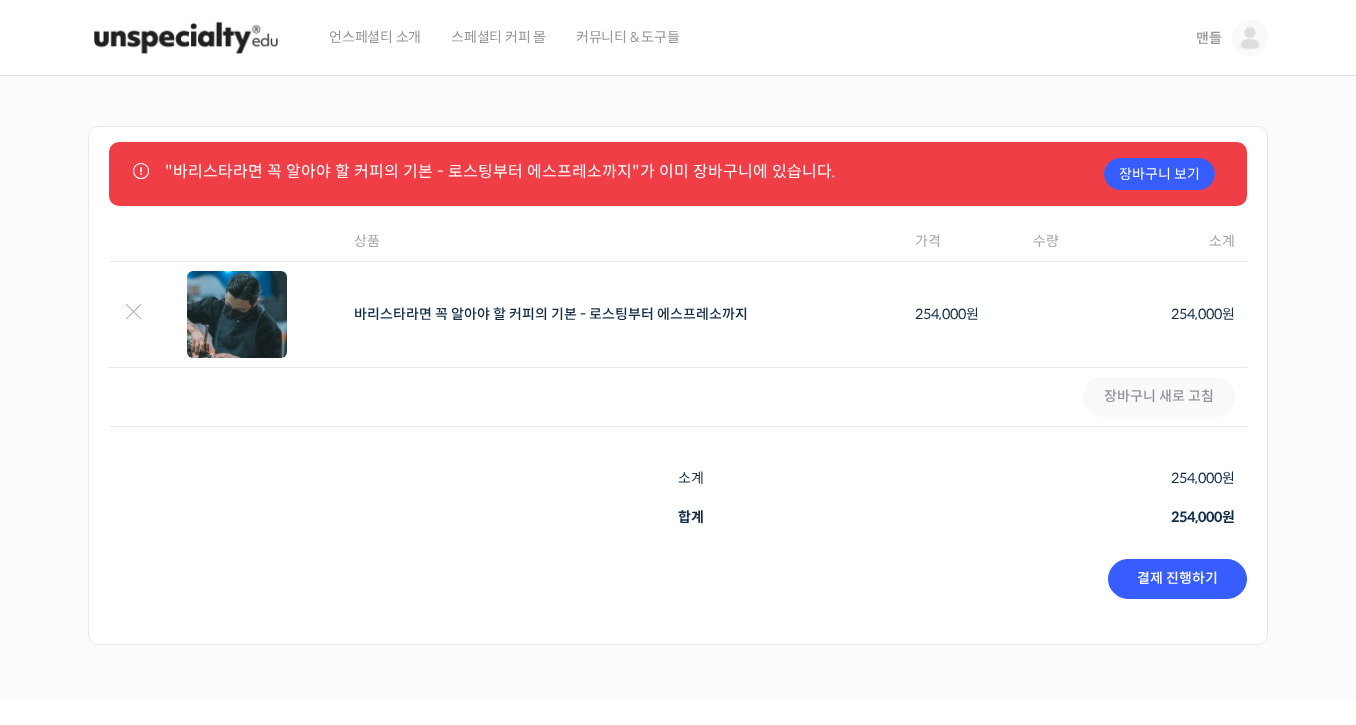scroll, scrollTop: 0, scrollLeft: 0, axis: both 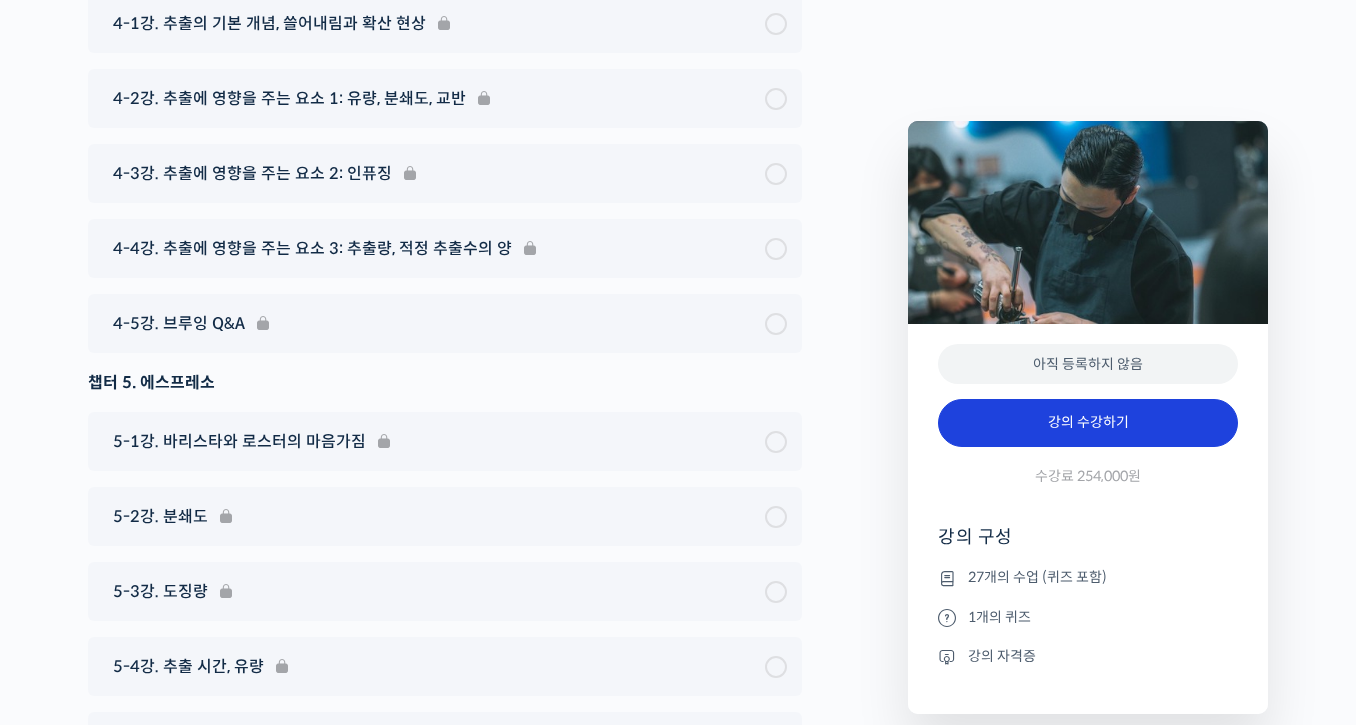 click on "강의 수강하기" at bounding box center [1088, 423] 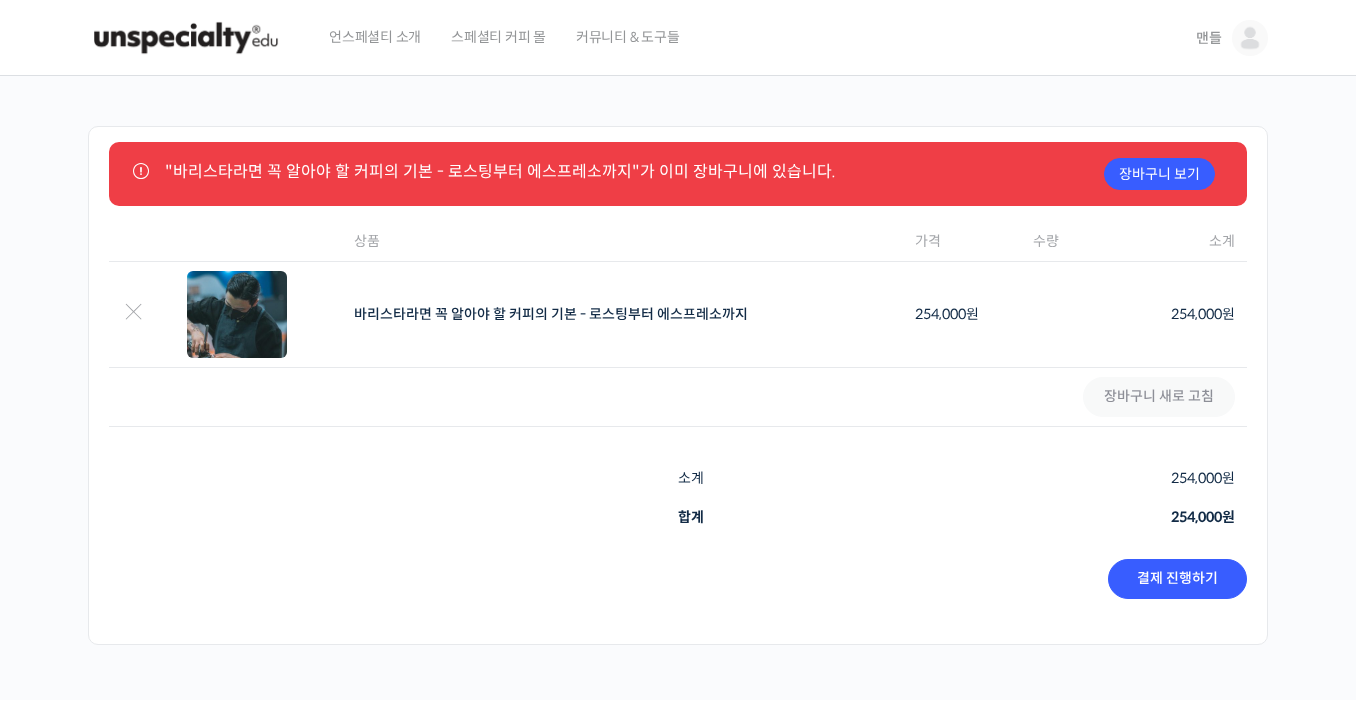 scroll, scrollTop: 0, scrollLeft: 0, axis: both 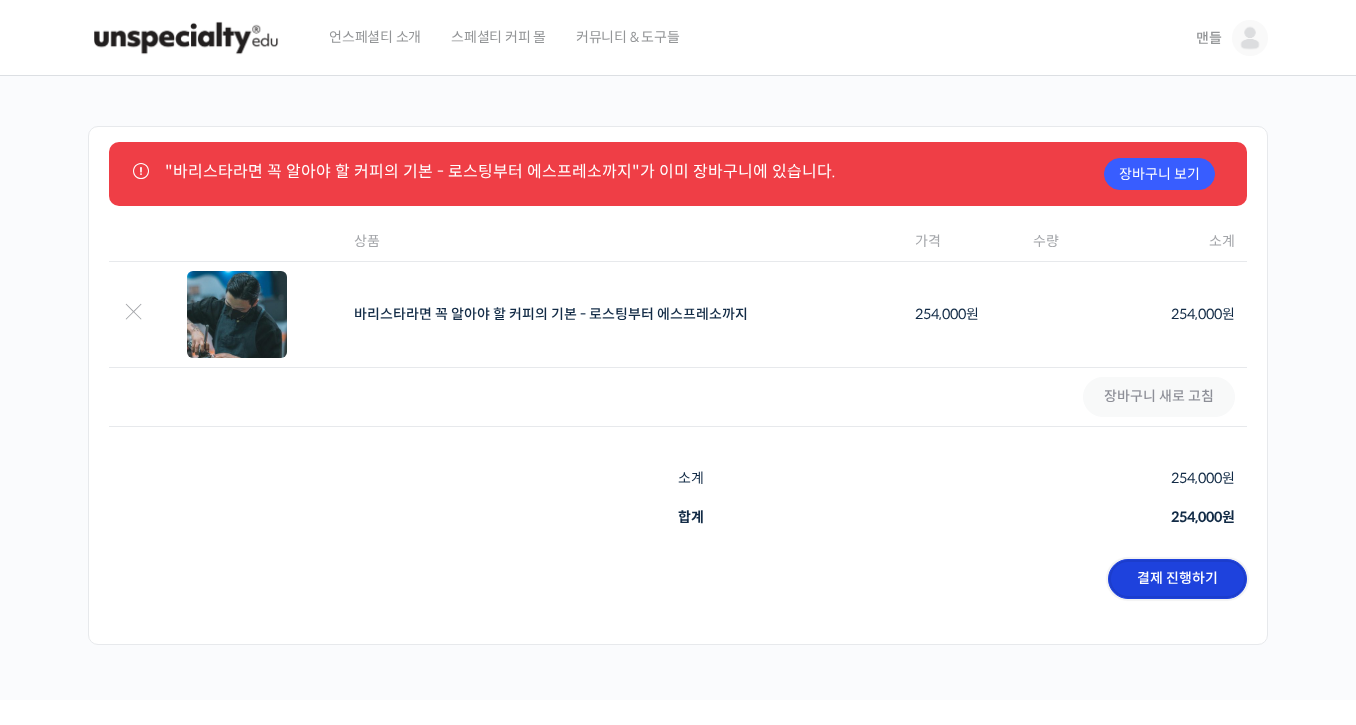 click on "결제 진행하기" at bounding box center (1177, 579) 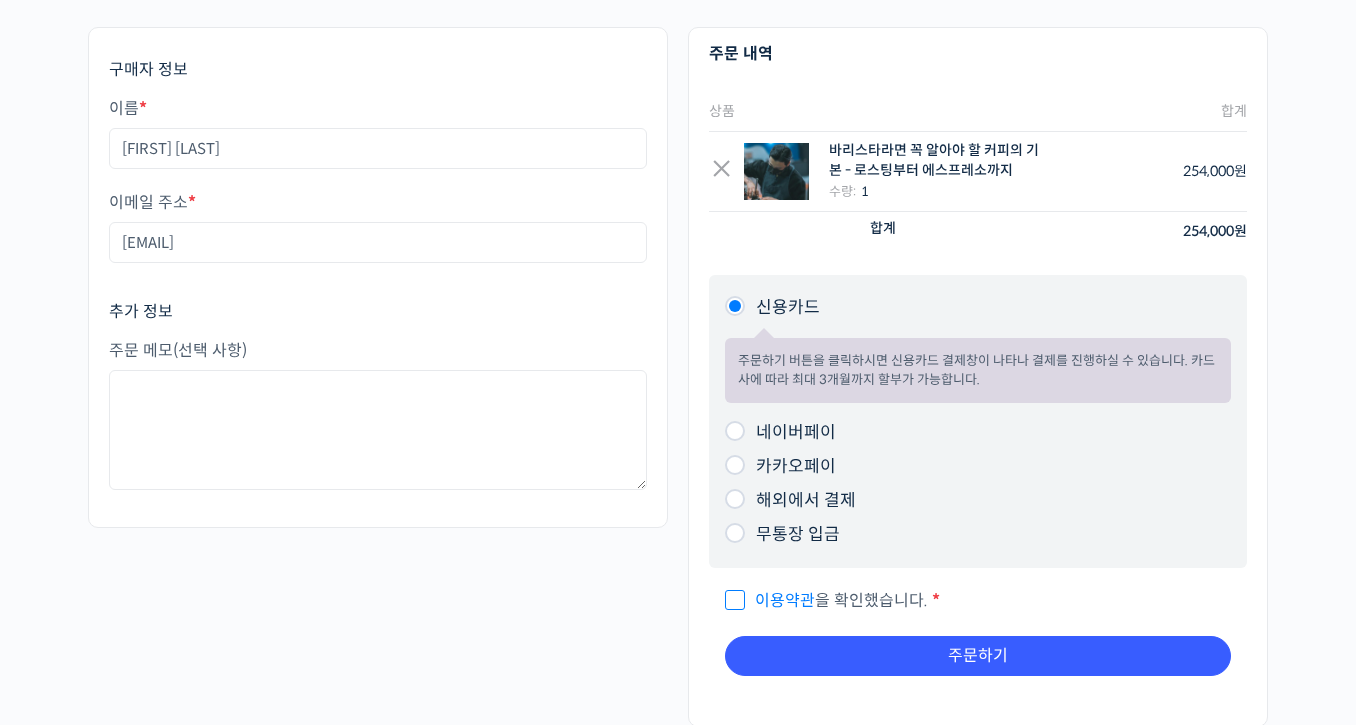 scroll, scrollTop: 100, scrollLeft: 0, axis: vertical 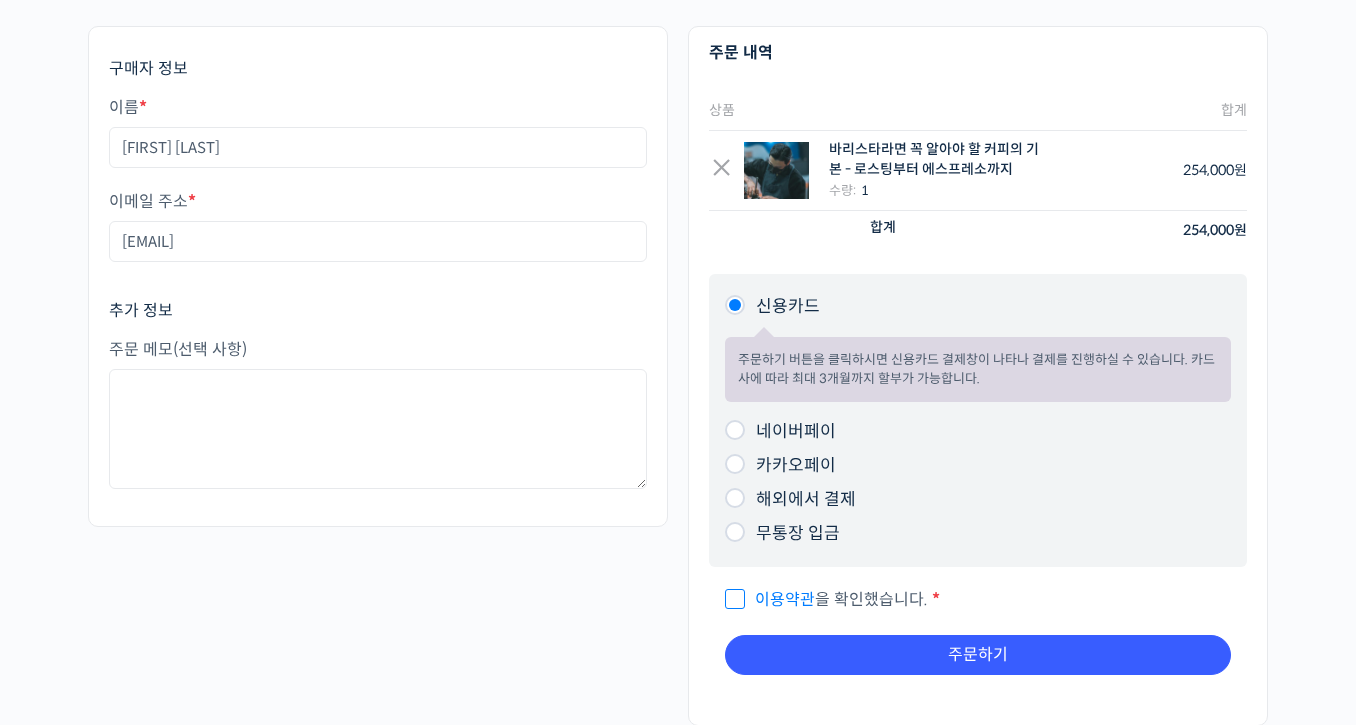 click on "이용약관 을 확인했습니다." at bounding box center (826, 599) 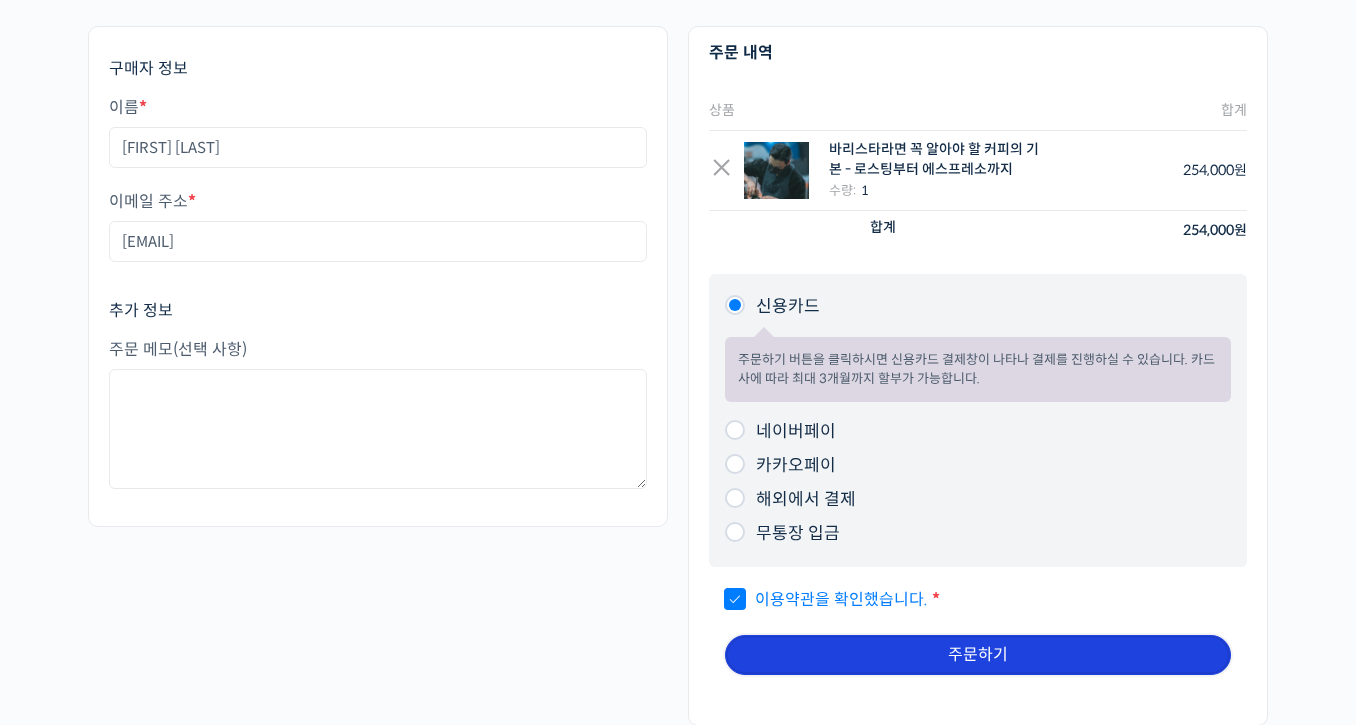click on "주문하기" at bounding box center [978, 655] 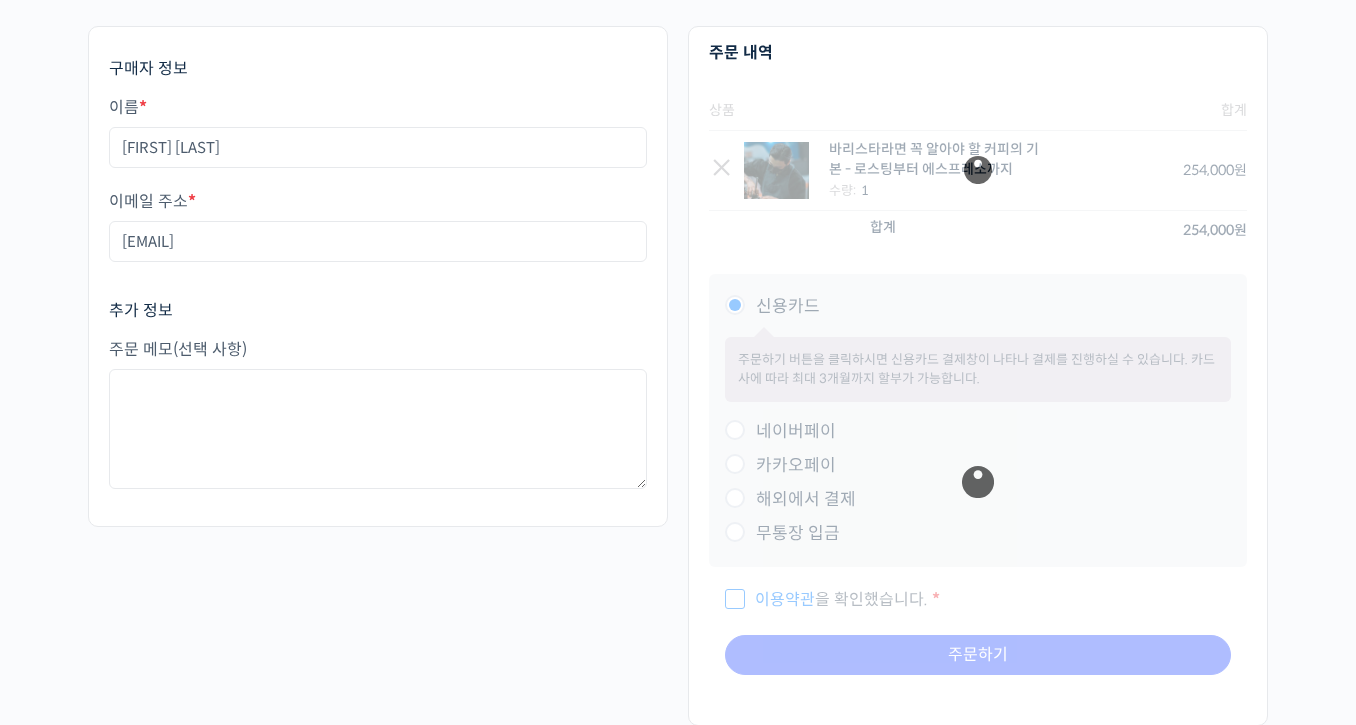scroll, scrollTop: 0, scrollLeft: 0, axis: both 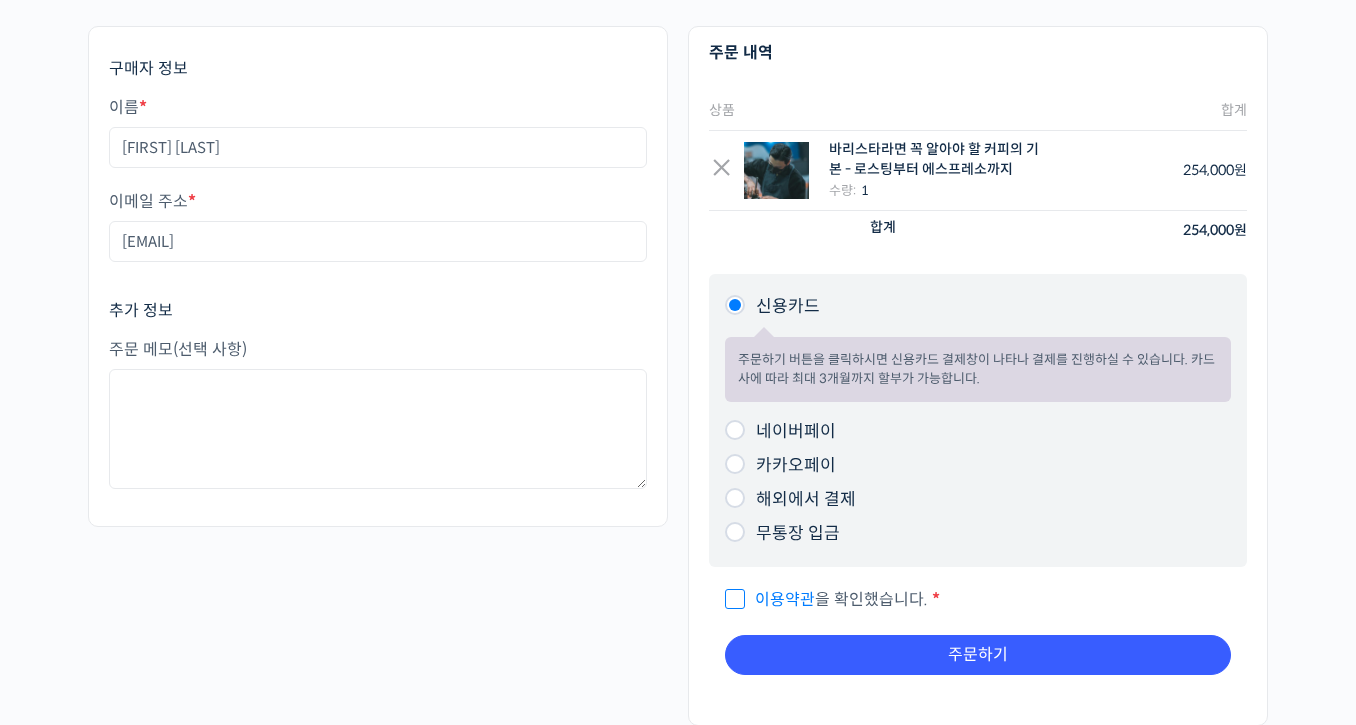 click on "이용약관 을 확인했습니다." at bounding box center (826, 599) 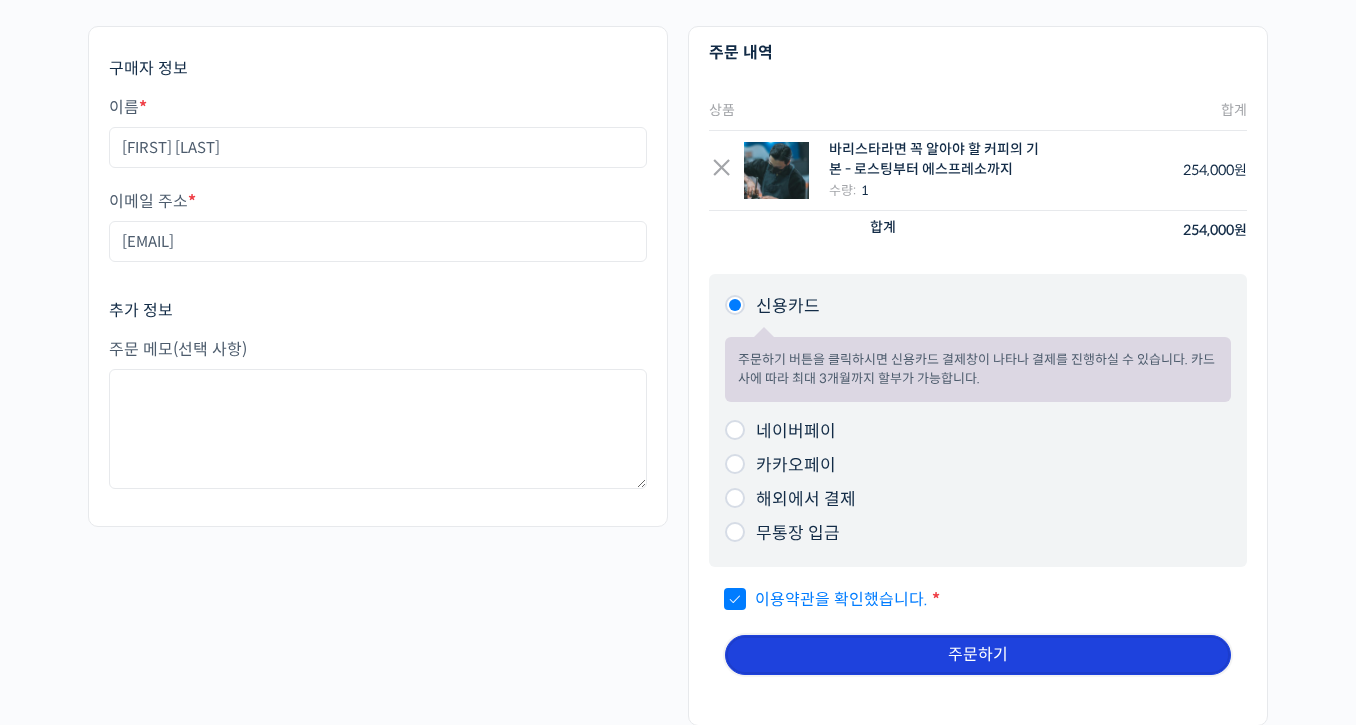 click on "주문하기" at bounding box center [978, 655] 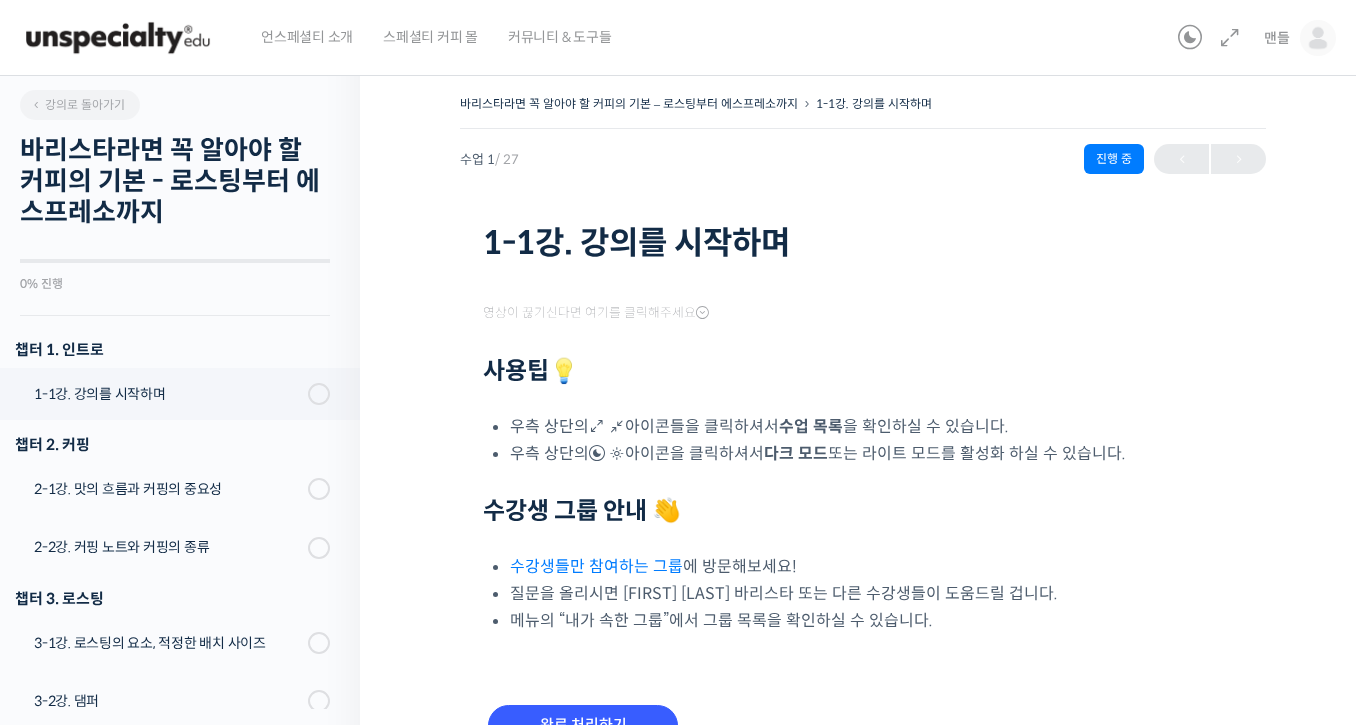 scroll, scrollTop: 0, scrollLeft: 0, axis: both 